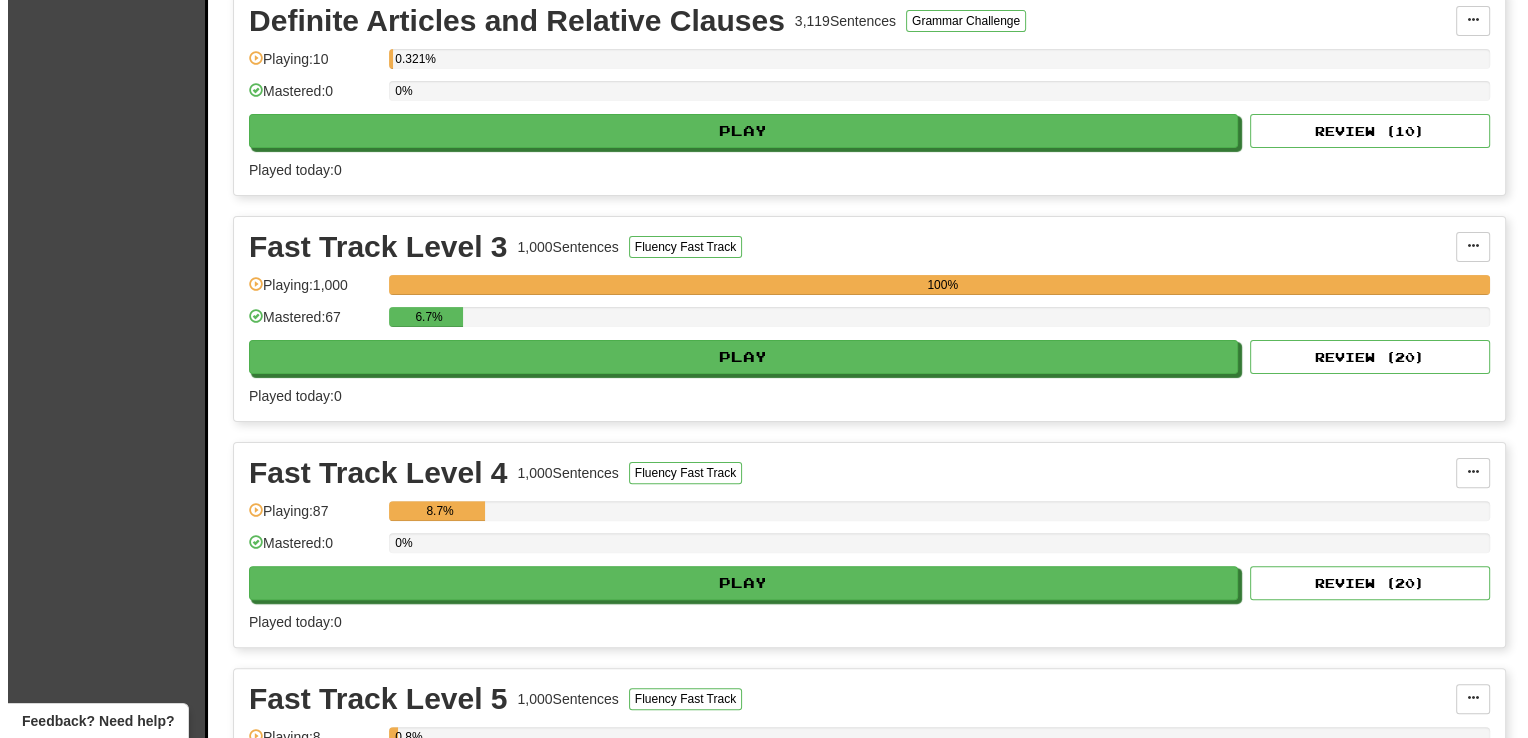 scroll, scrollTop: 472, scrollLeft: 0, axis: vertical 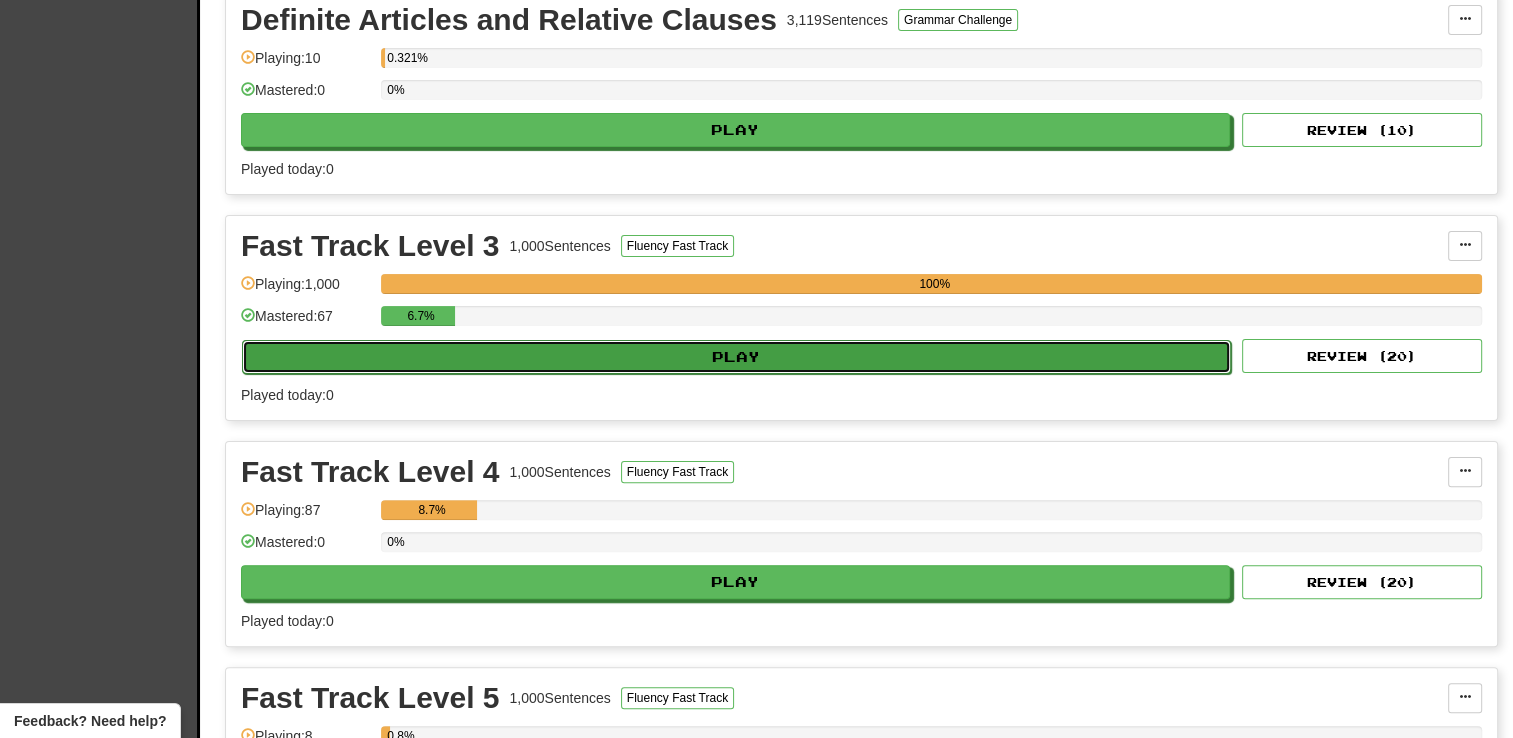 click on "Play" at bounding box center (736, 357) 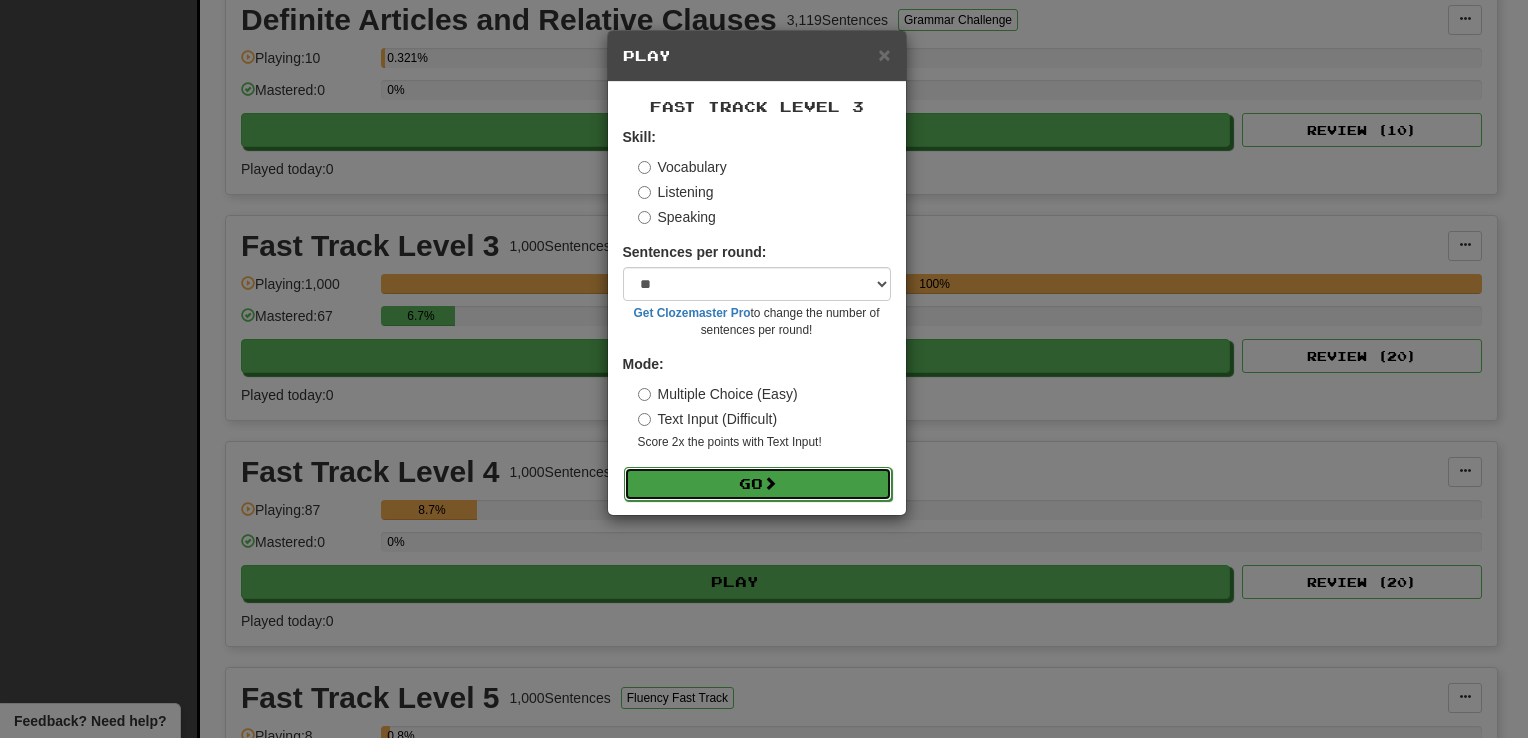 click on "Go" at bounding box center [758, 484] 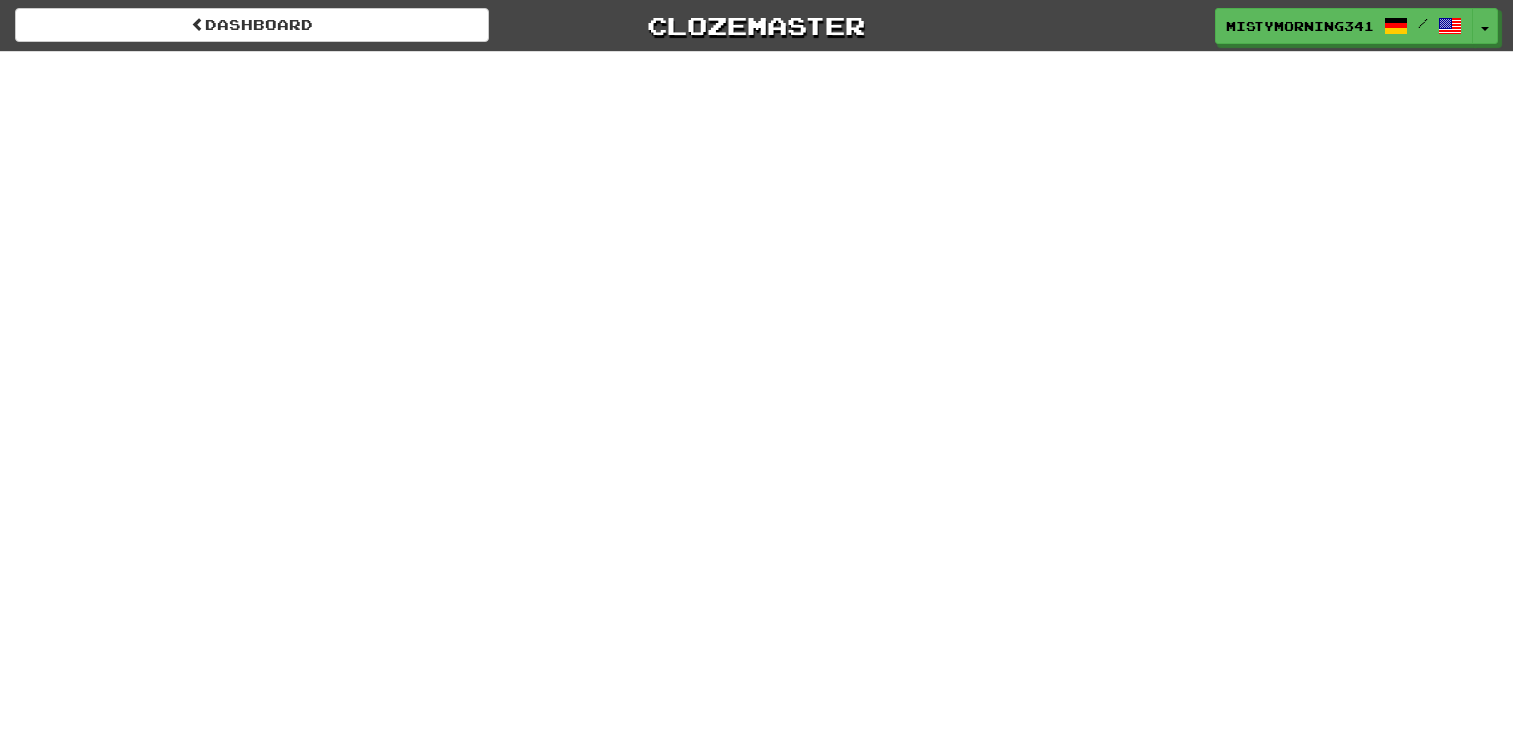 scroll, scrollTop: 0, scrollLeft: 0, axis: both 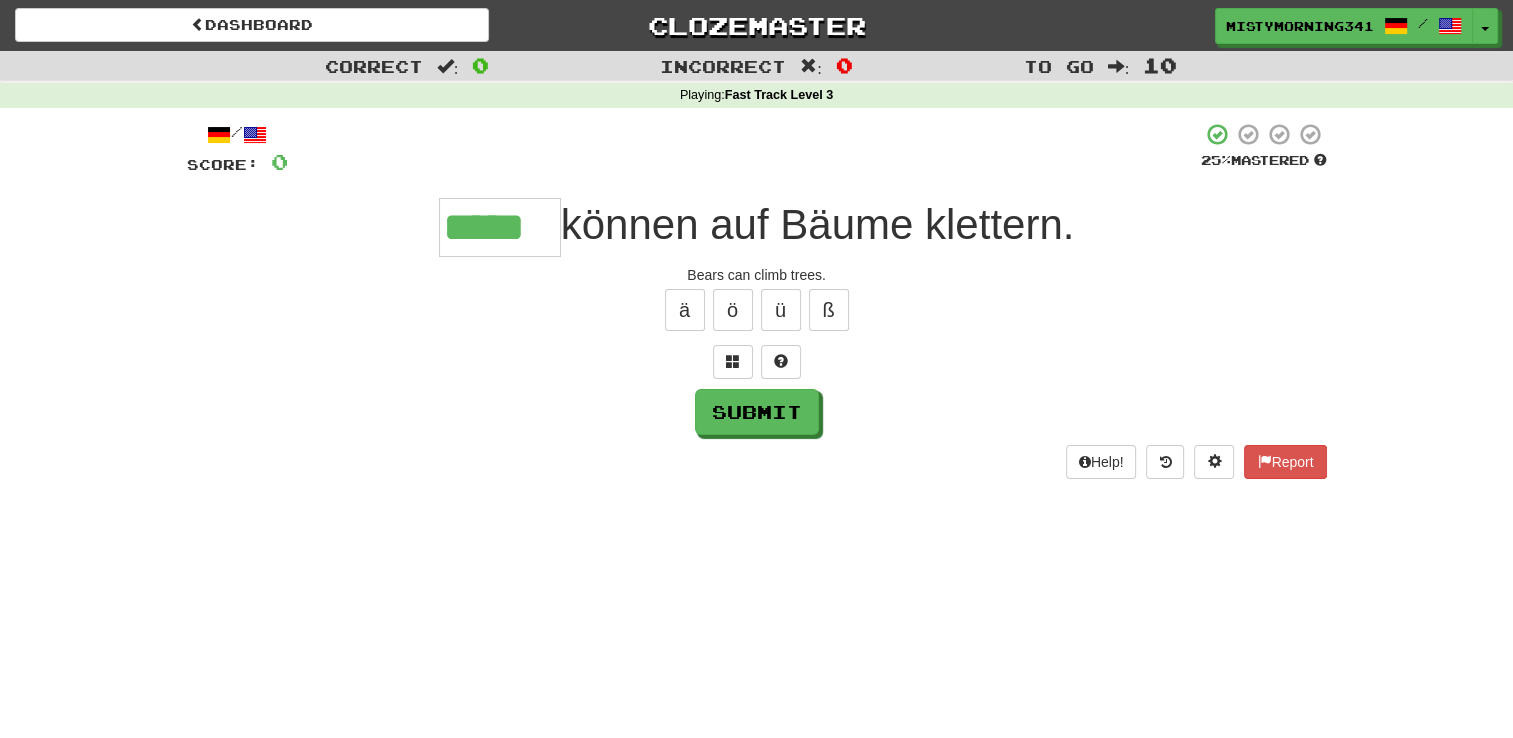 type on "*****" 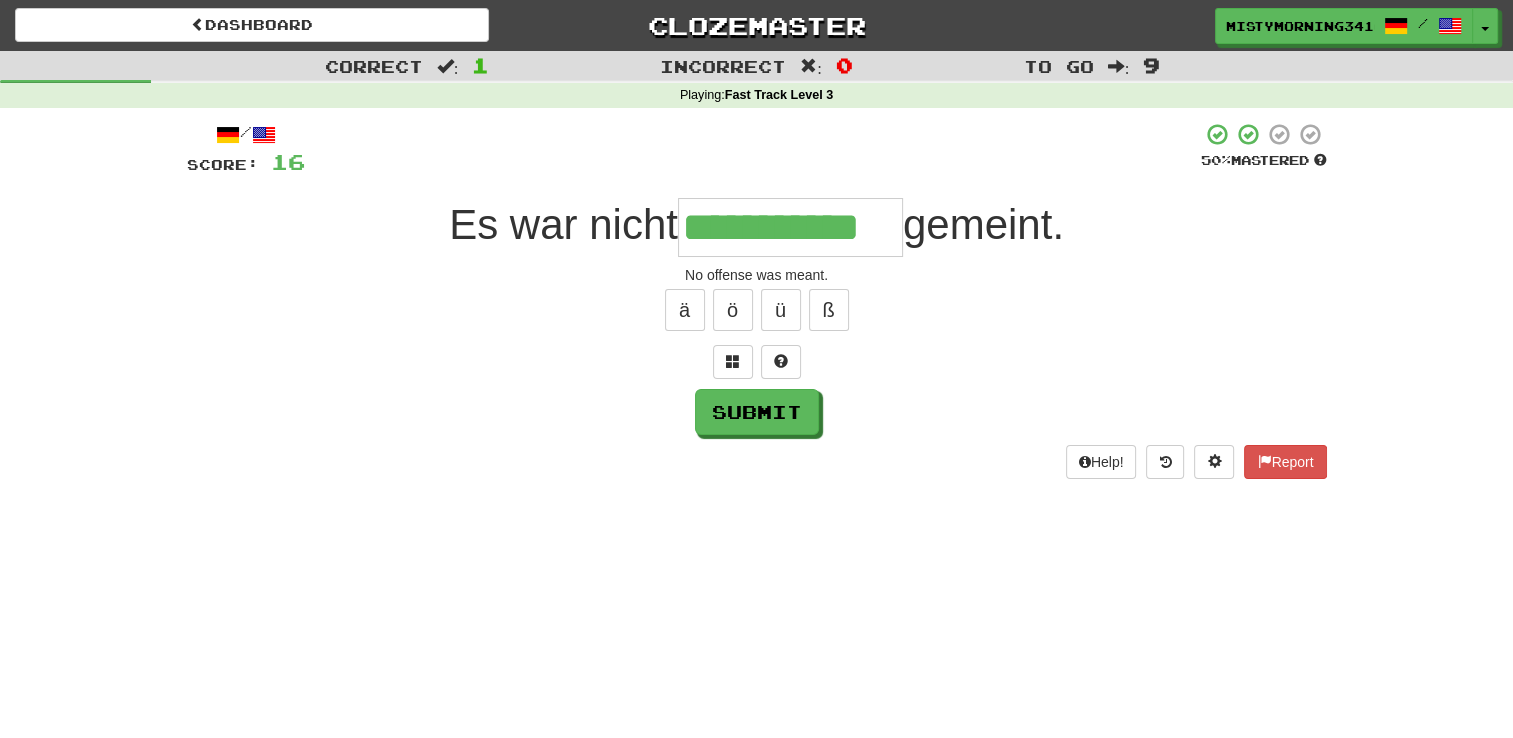 type on "**********" 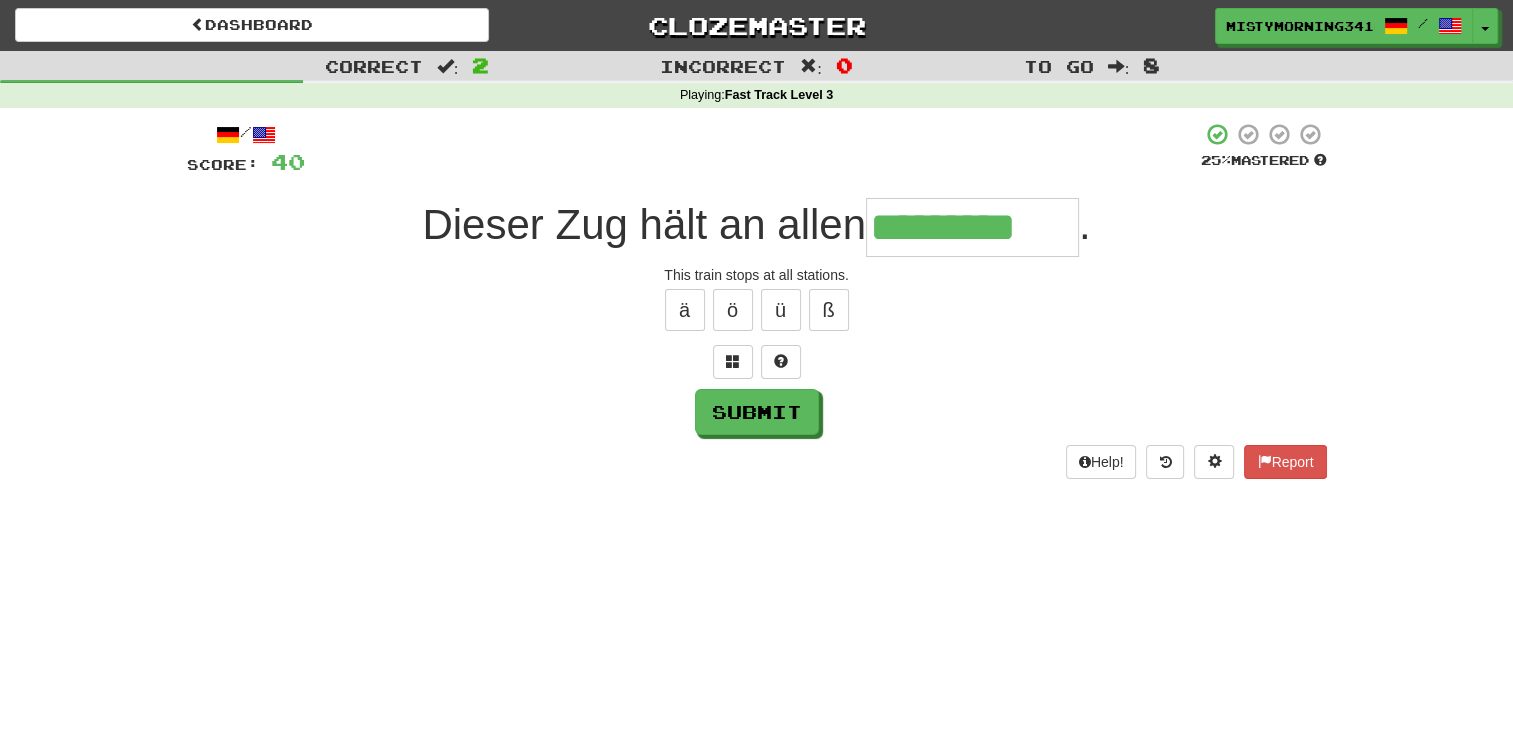 type on "*********" 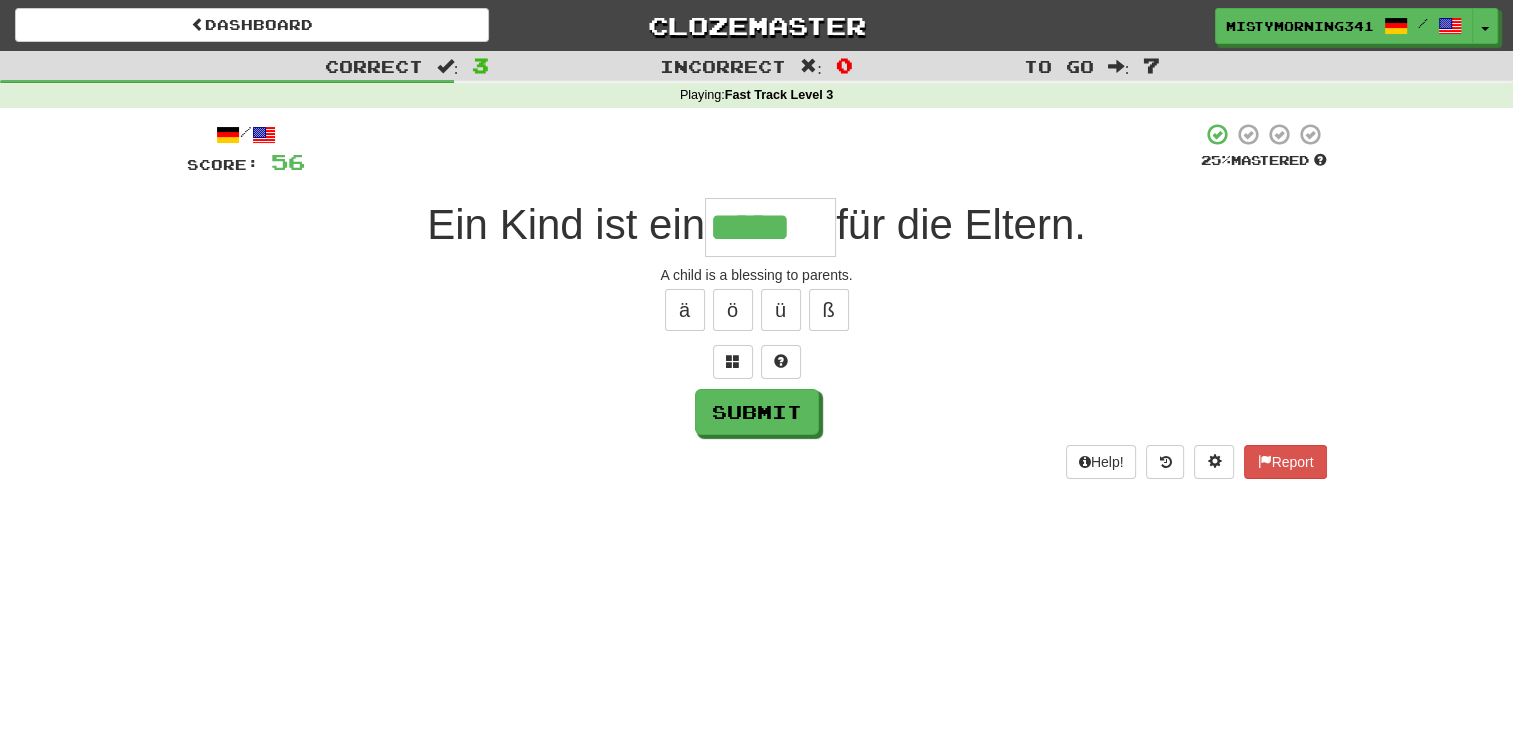 type on "*****" 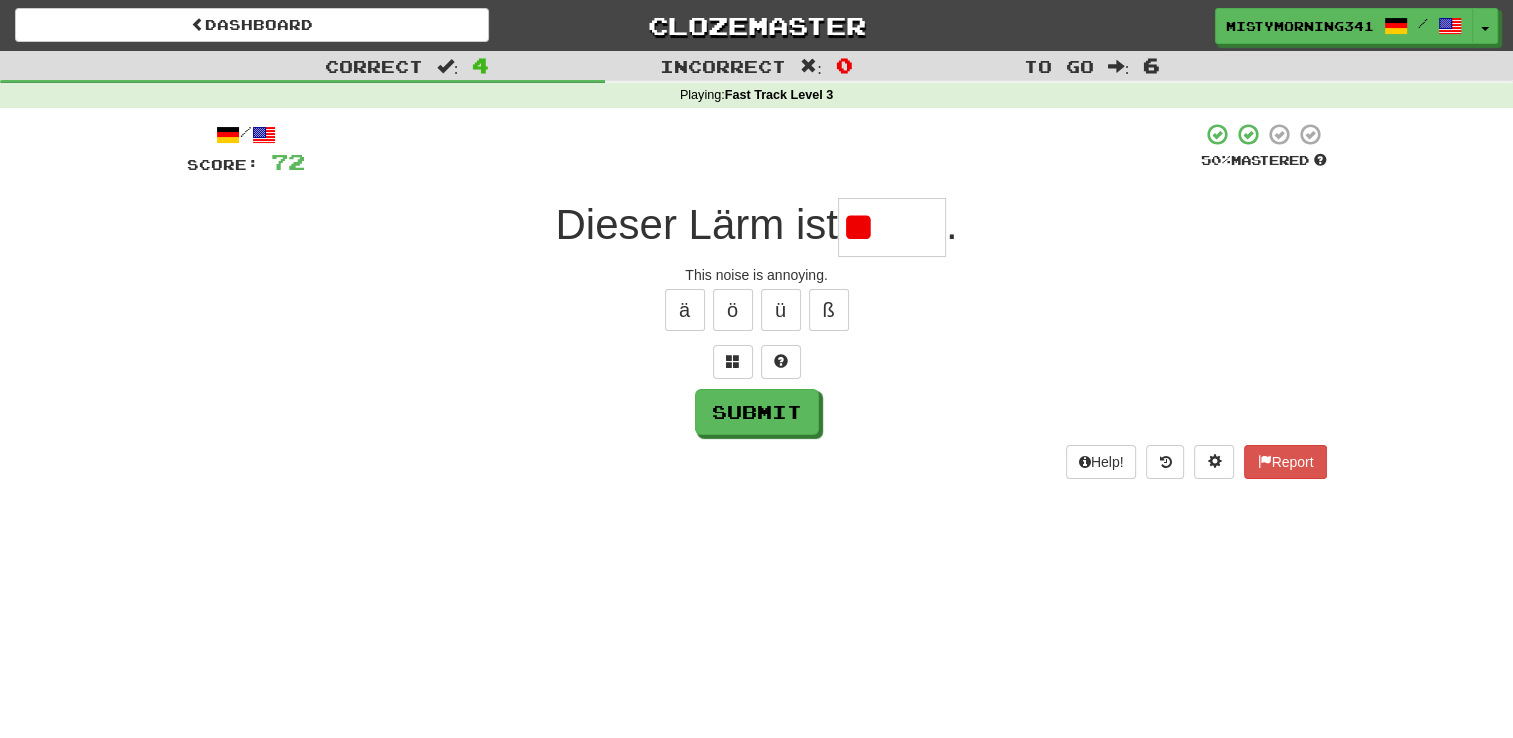 type on "*" 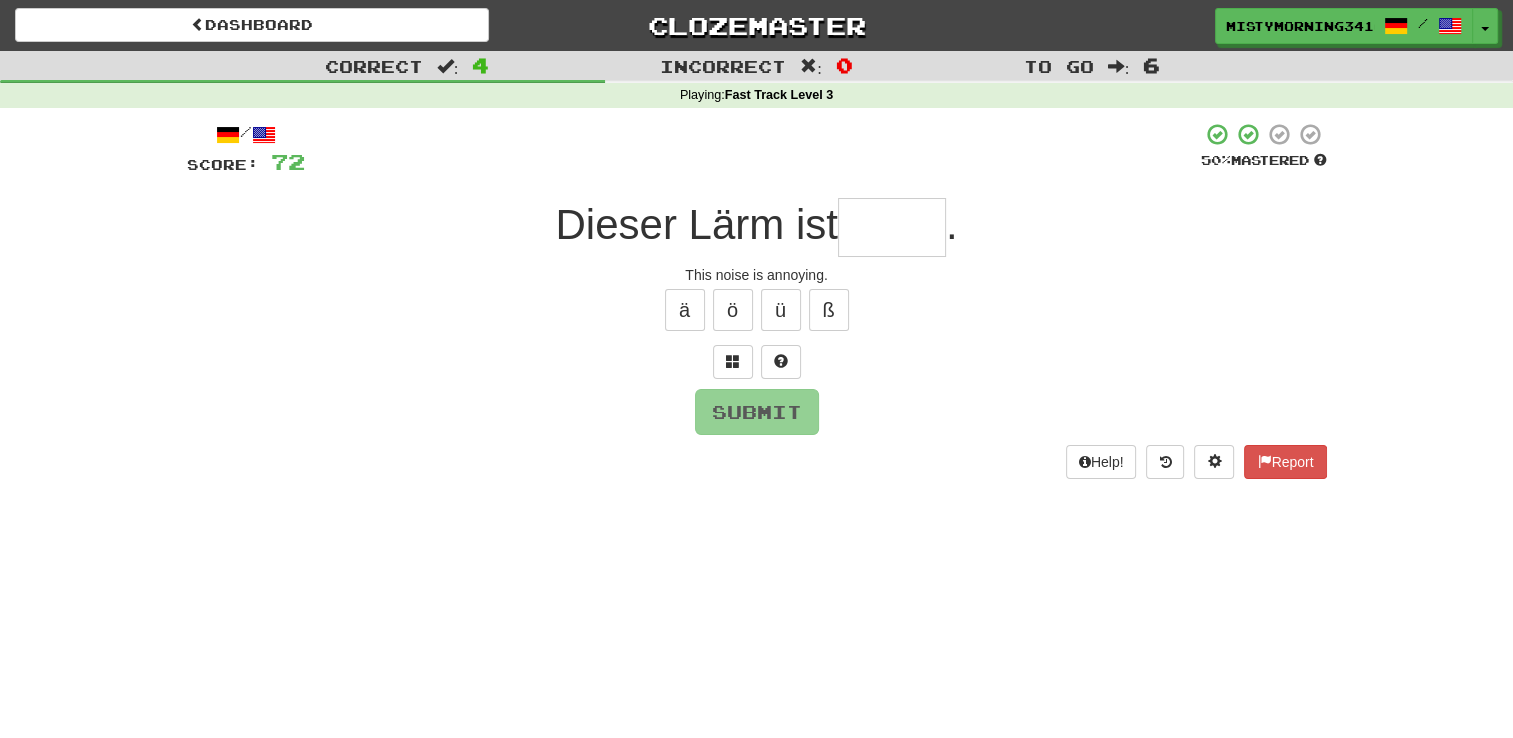 type on "*" 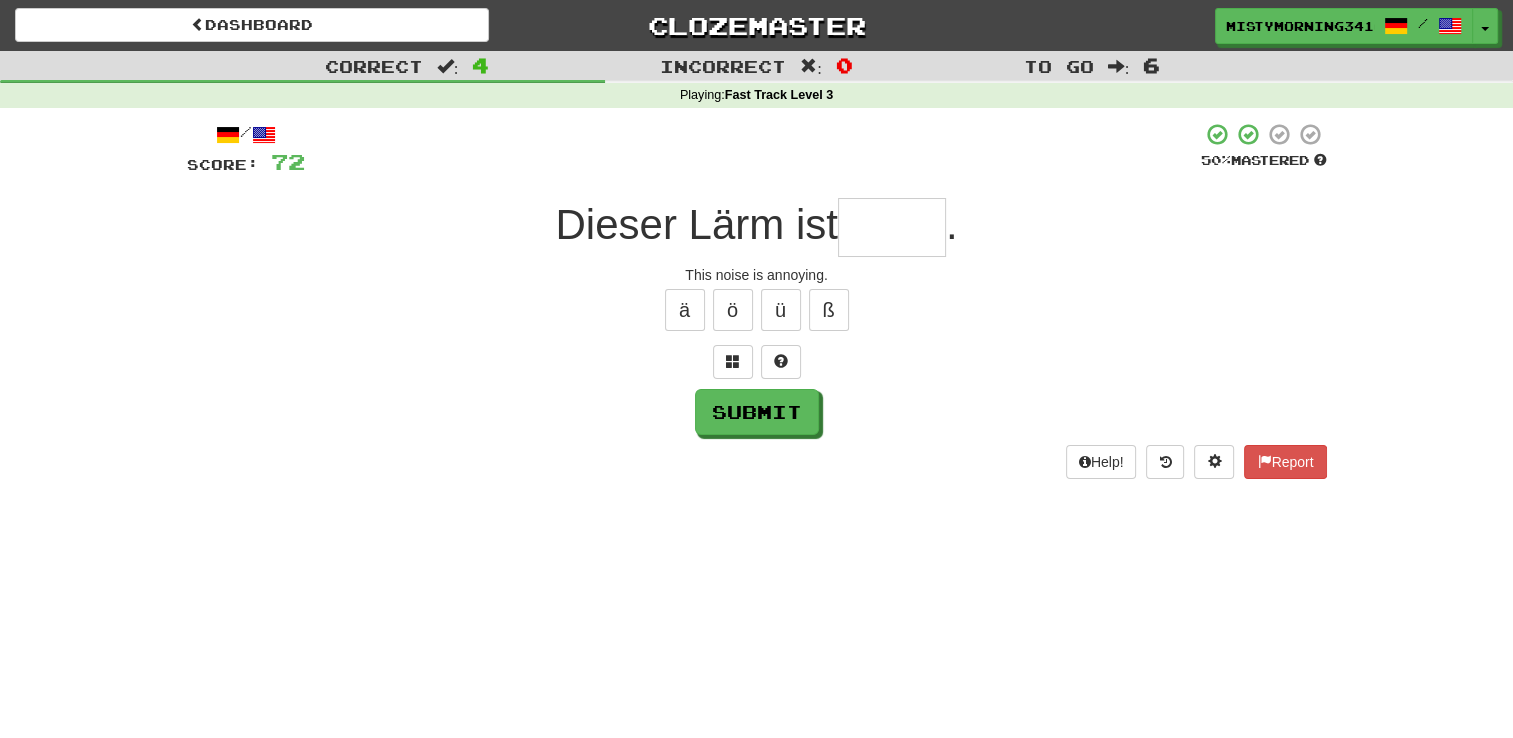 type on "*" 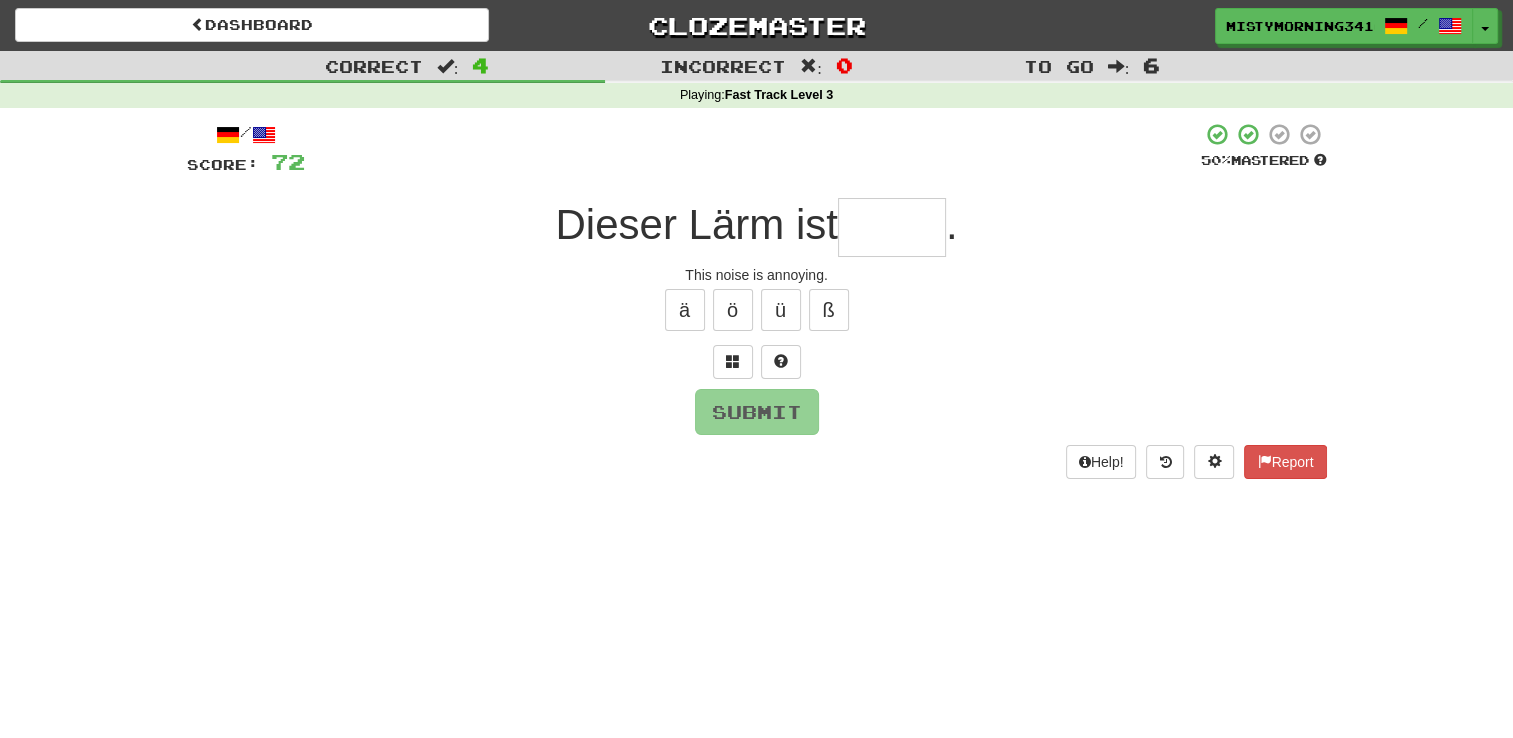 type on "*" 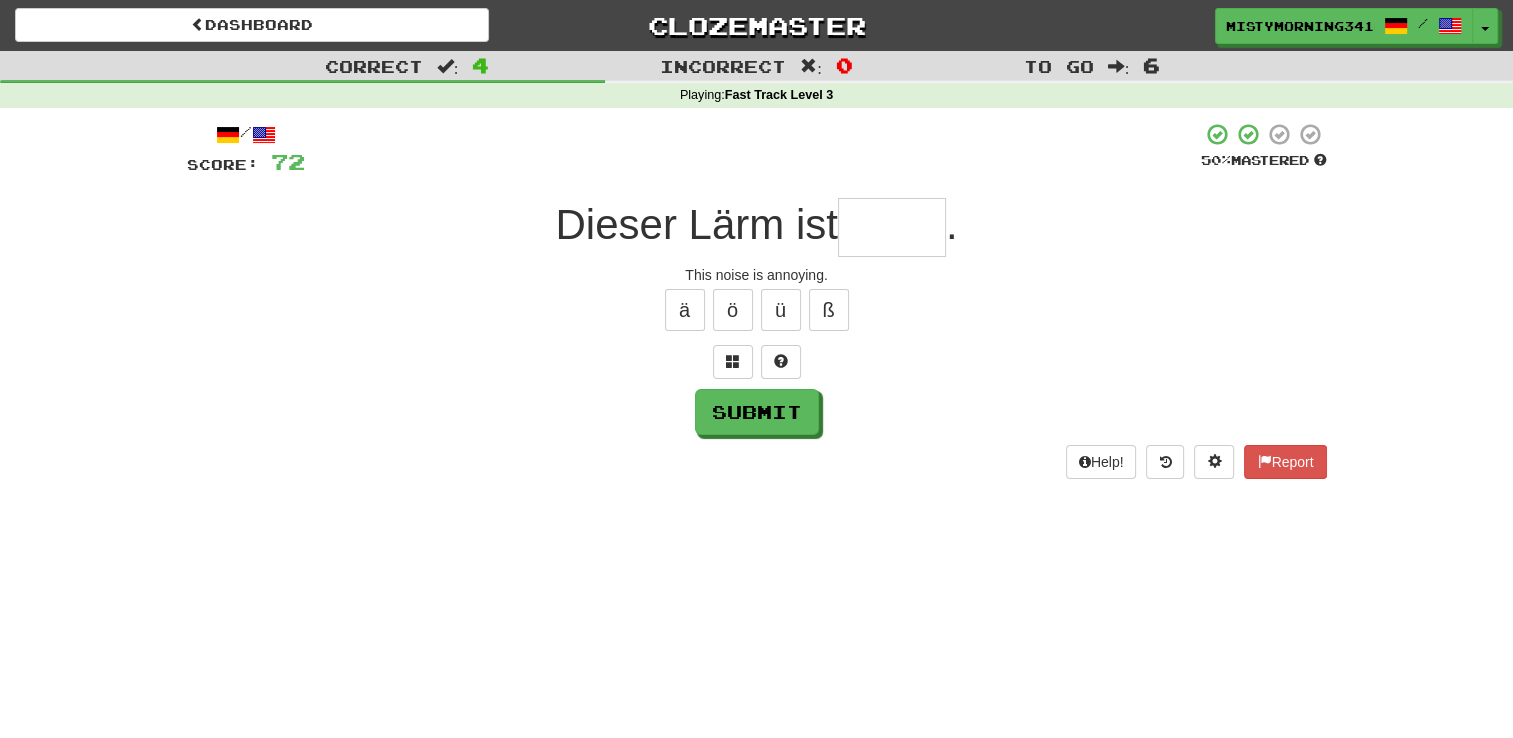 type on "*" 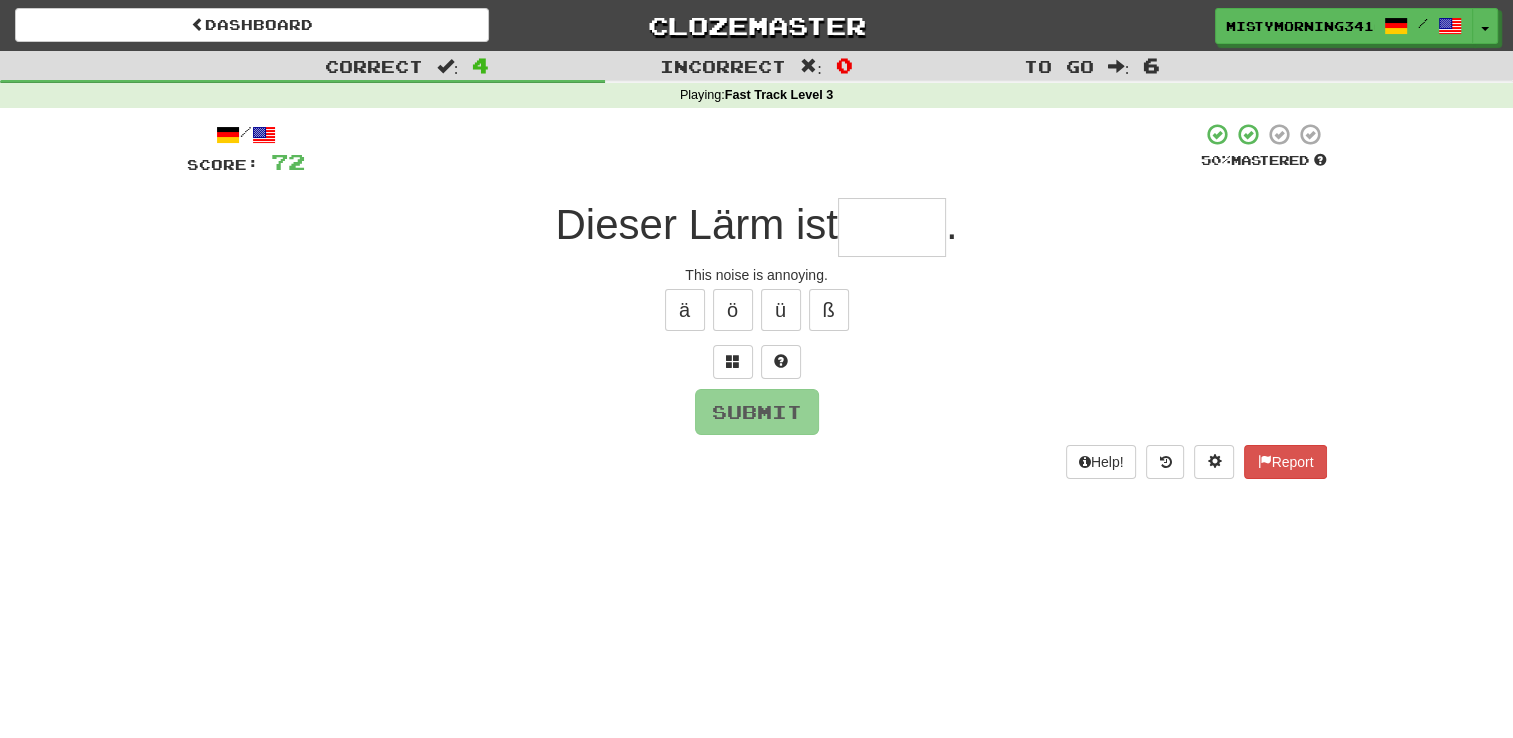 type on "*" 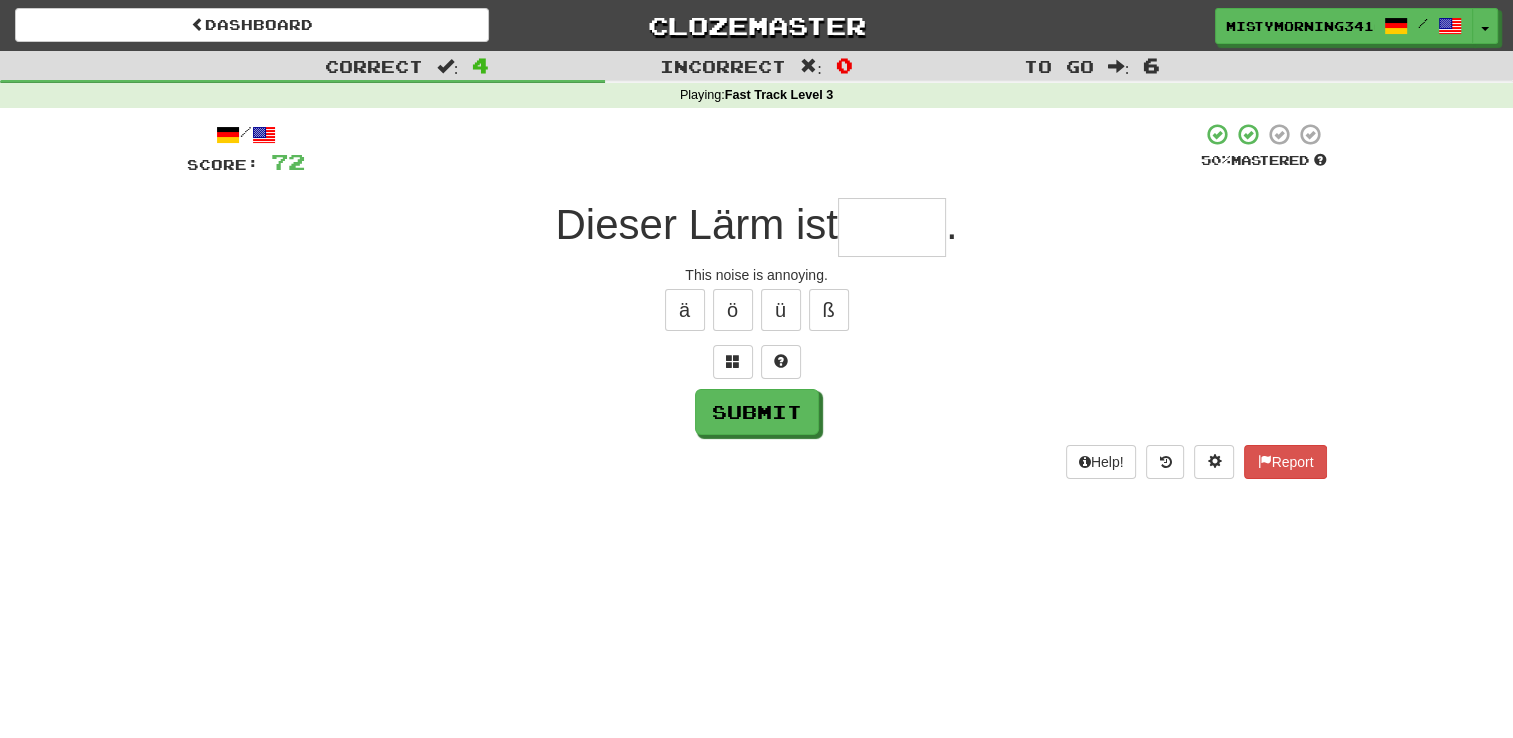 type on "*" 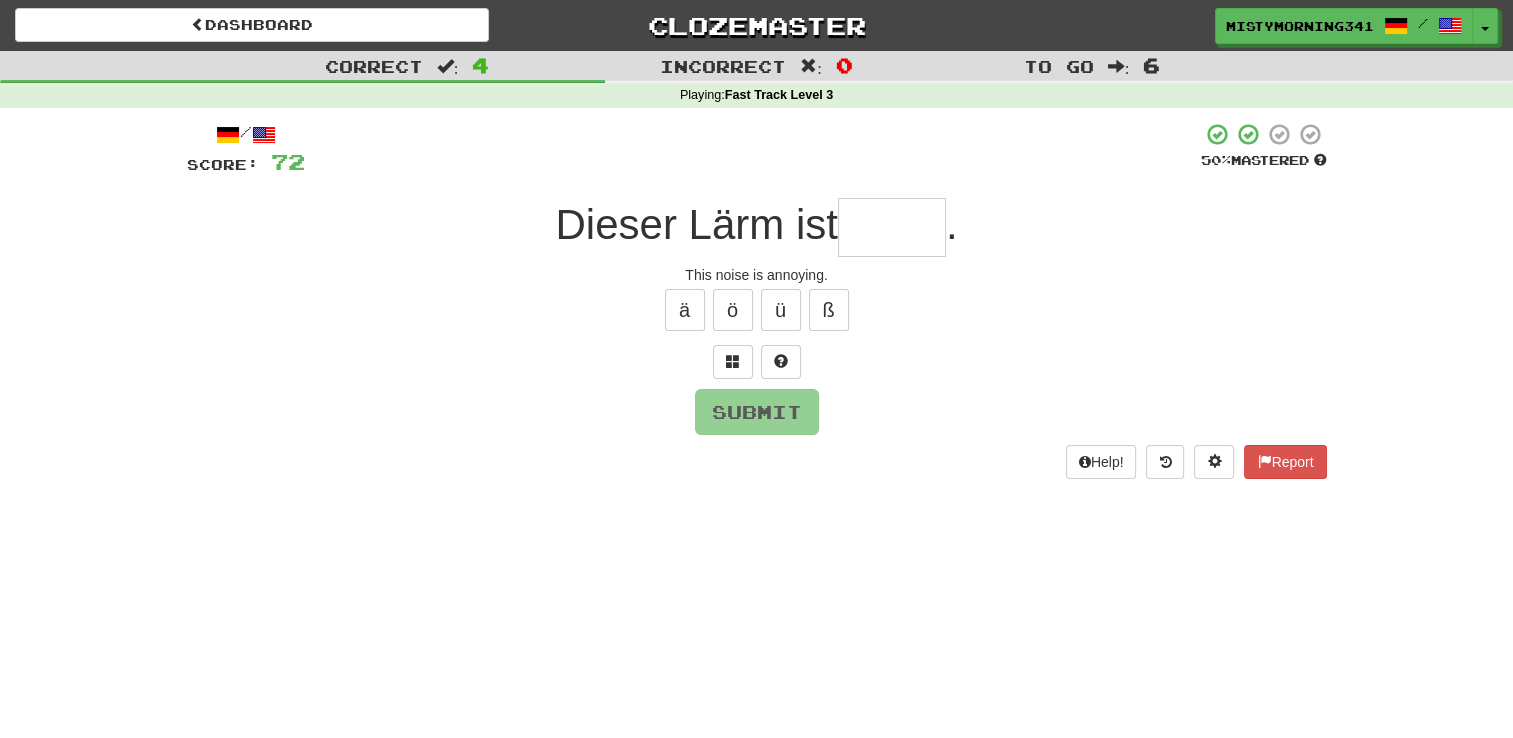 type on "*" 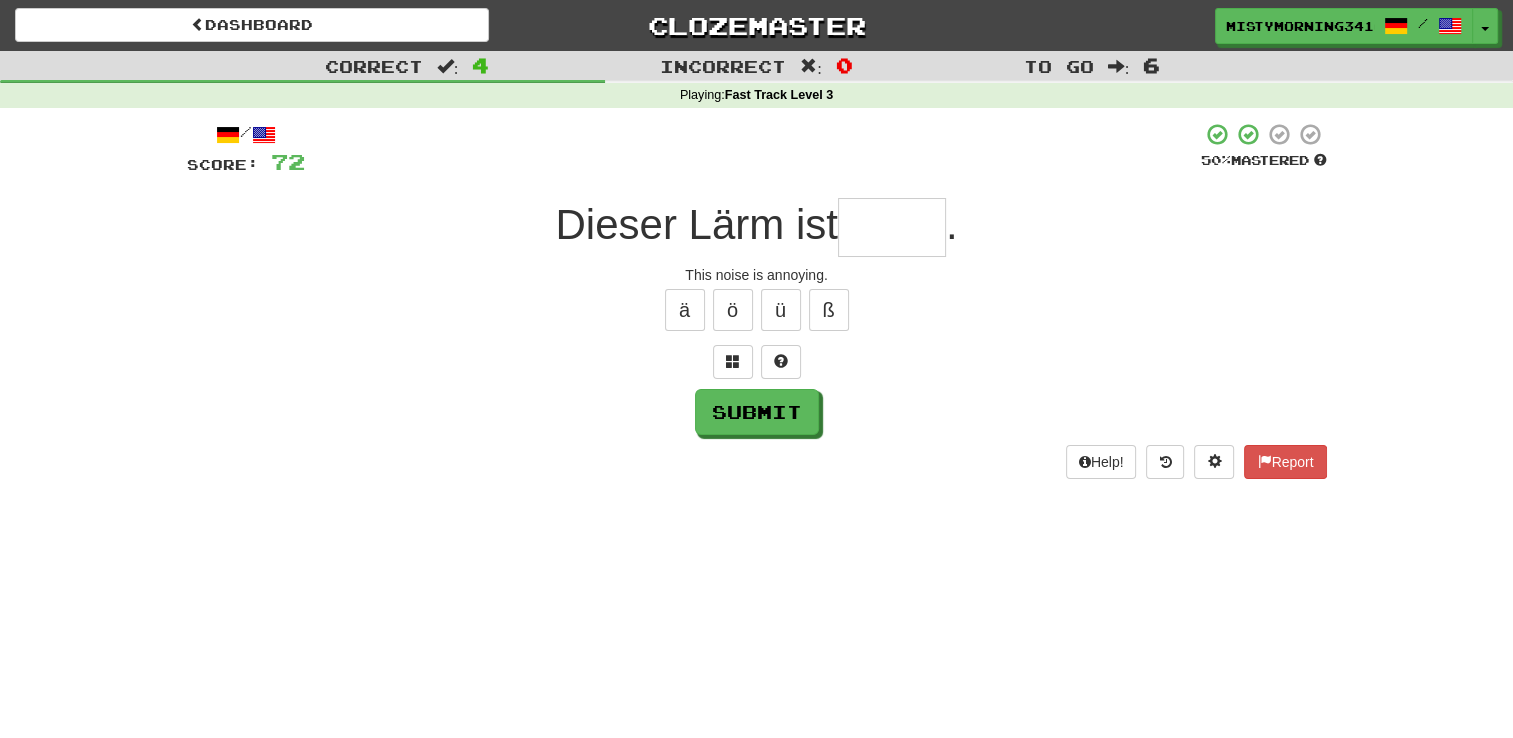 type on "*" 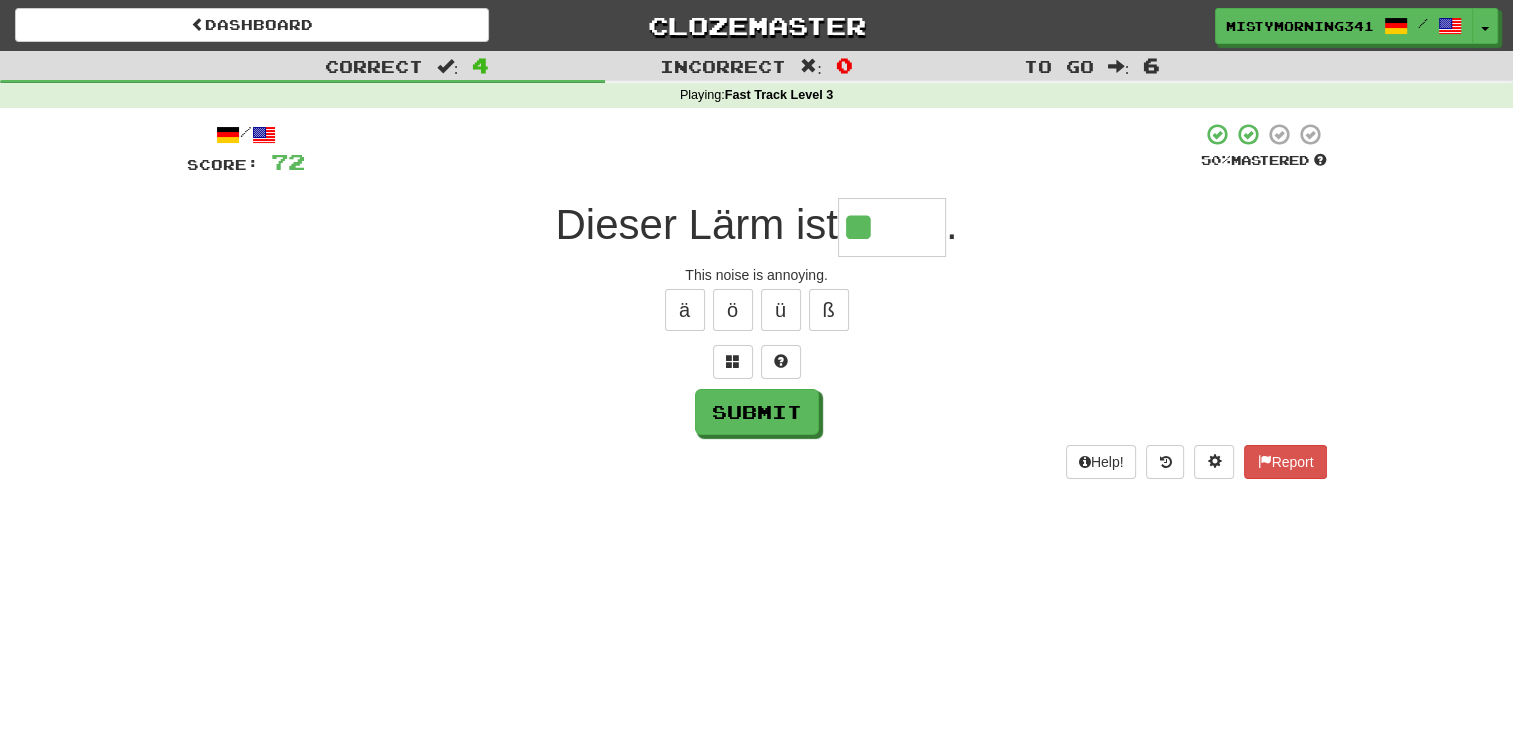type on "******" 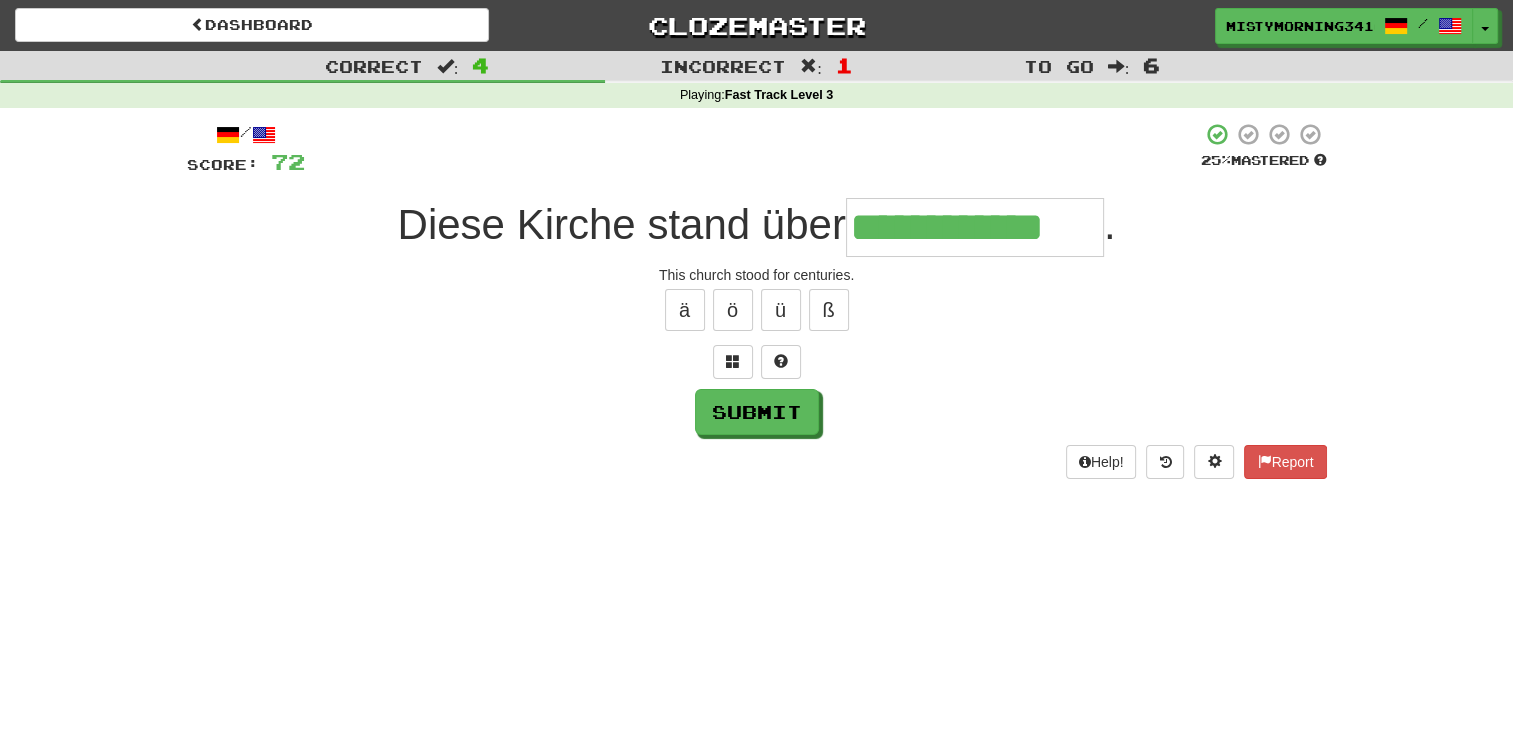 type on "**********" 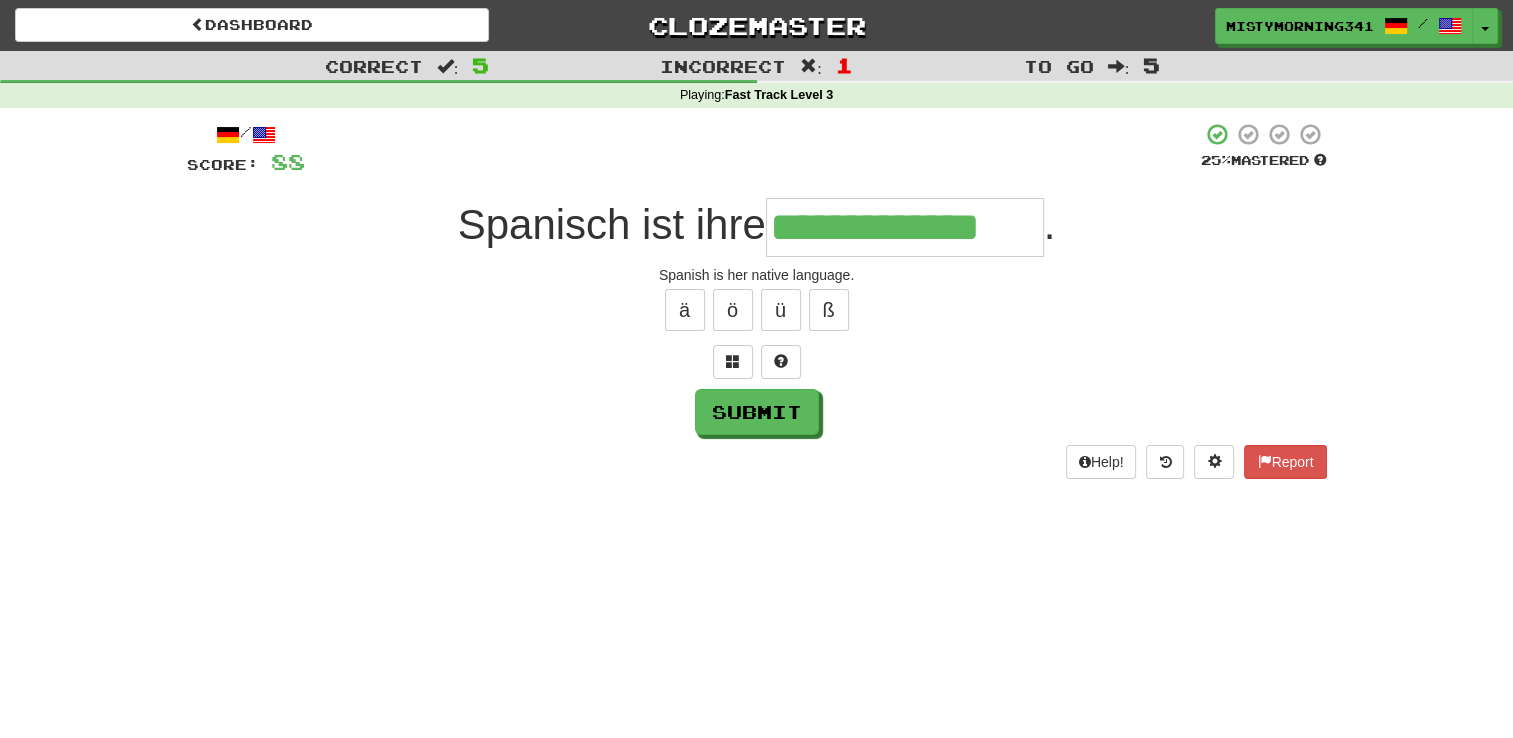 type on "**********" 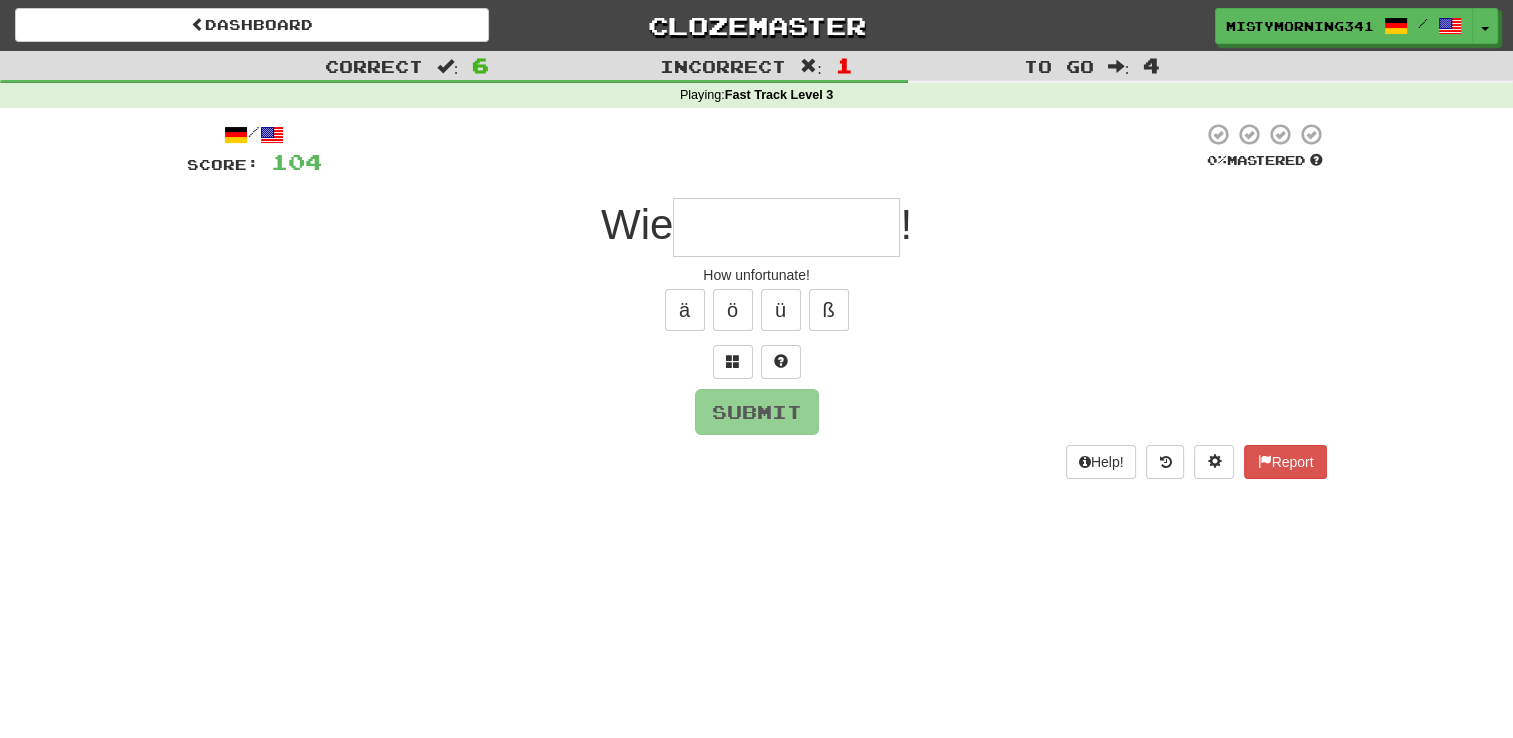 type on "*" 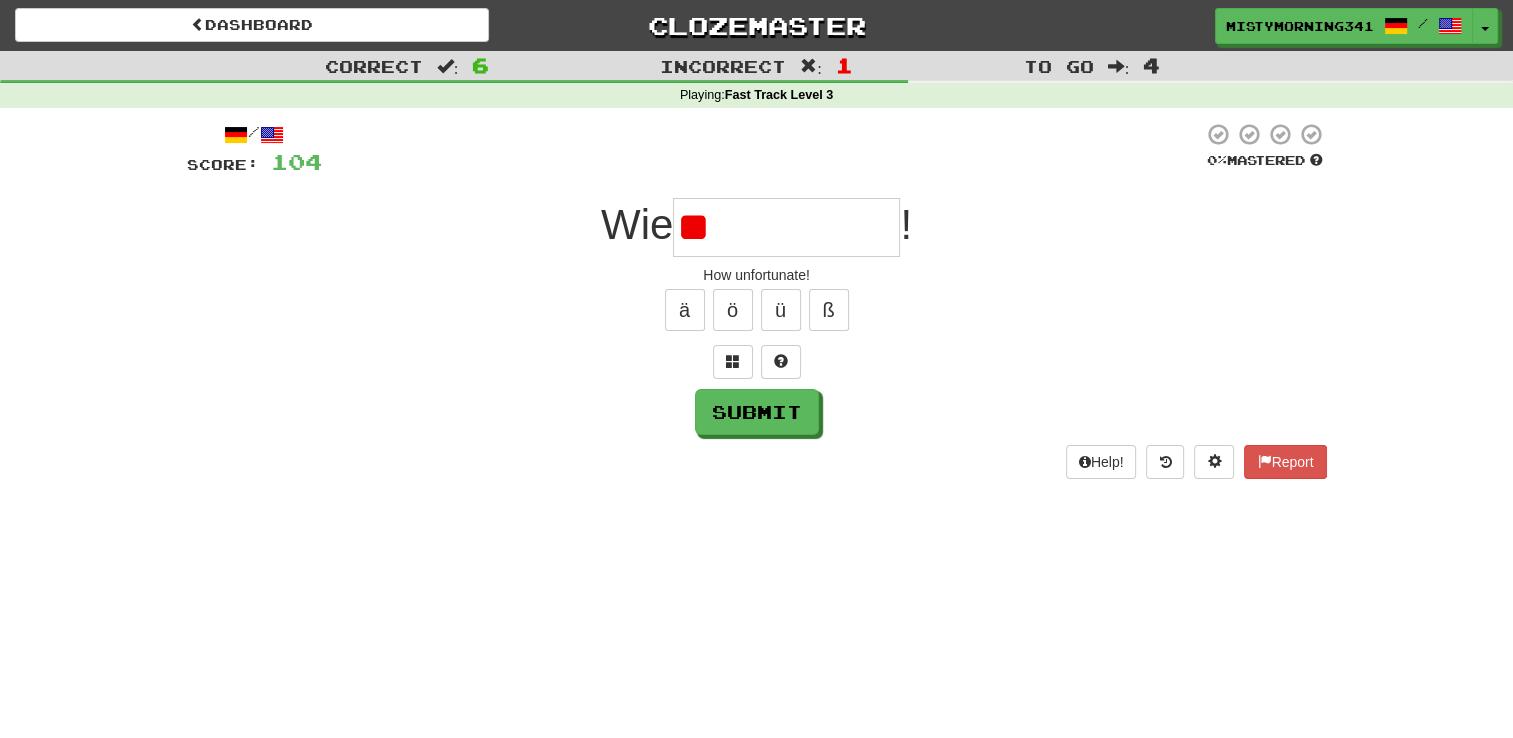 type on "*" 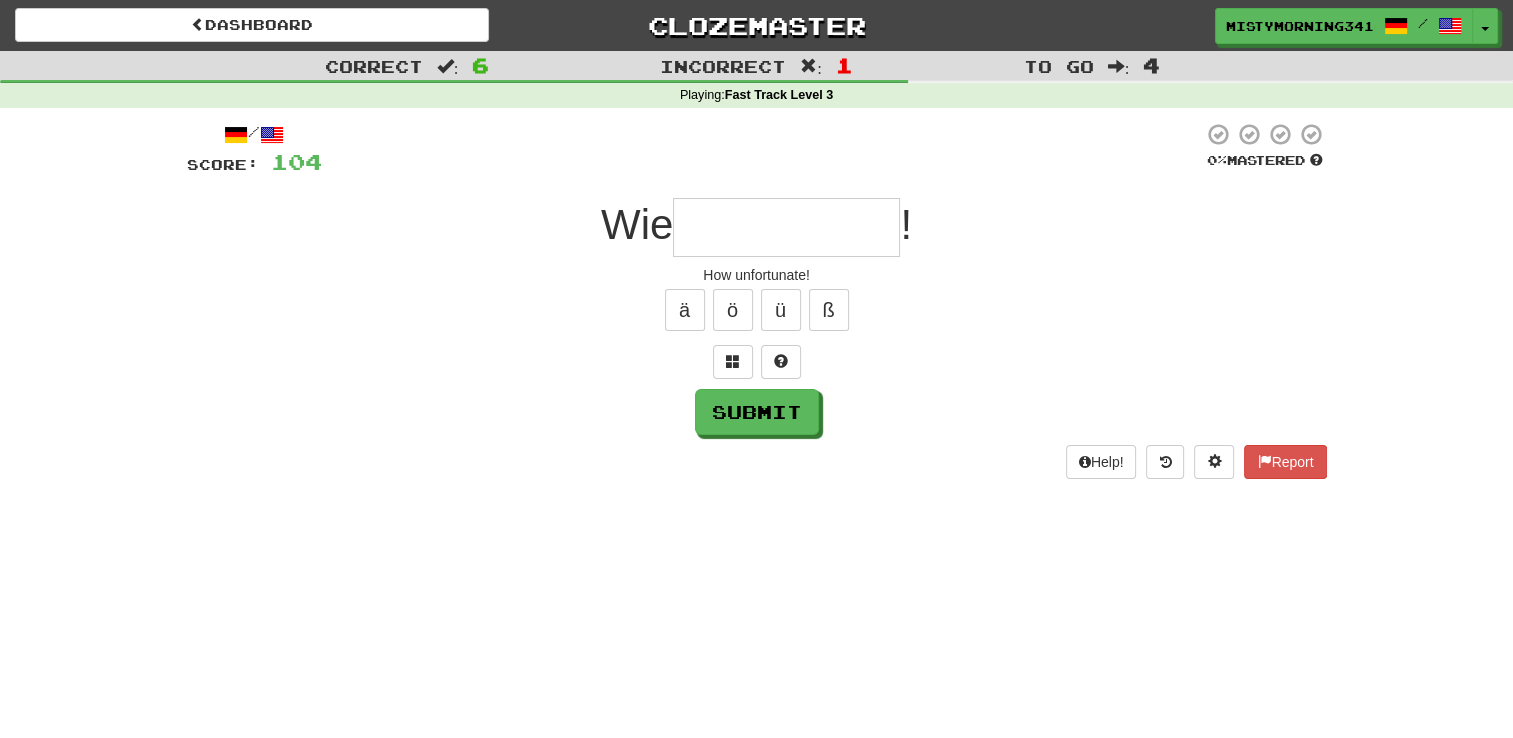 type on "*" 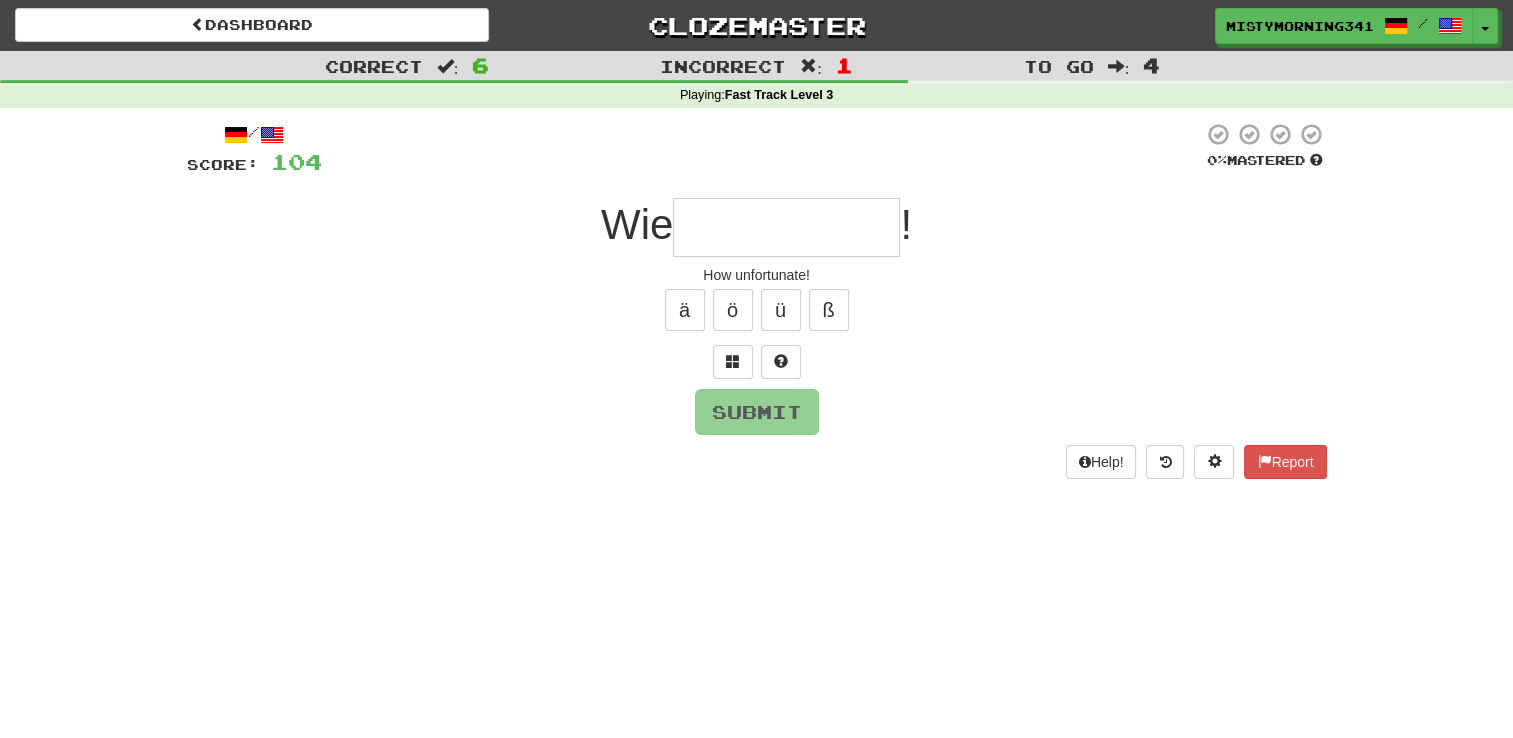 type on "*" 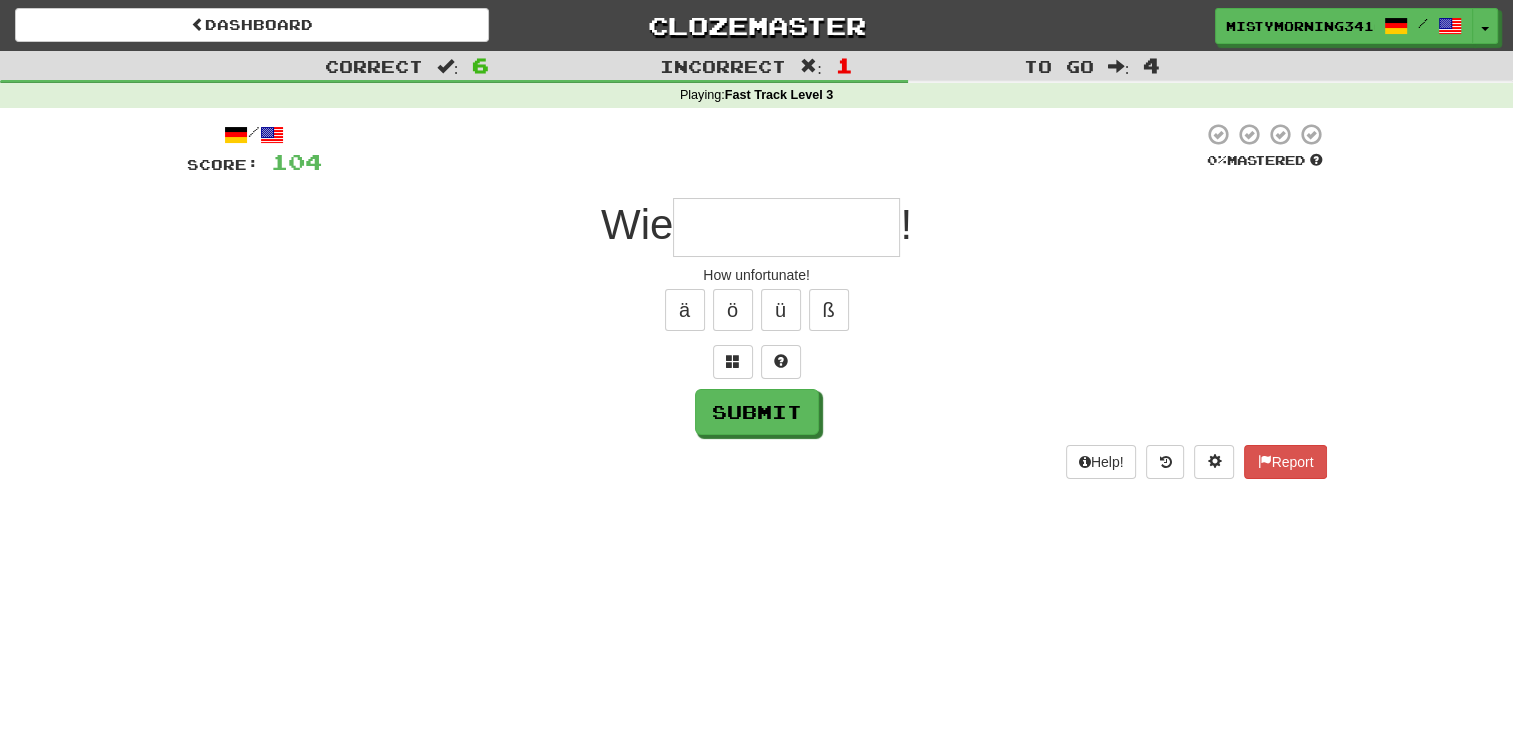 type on "*" 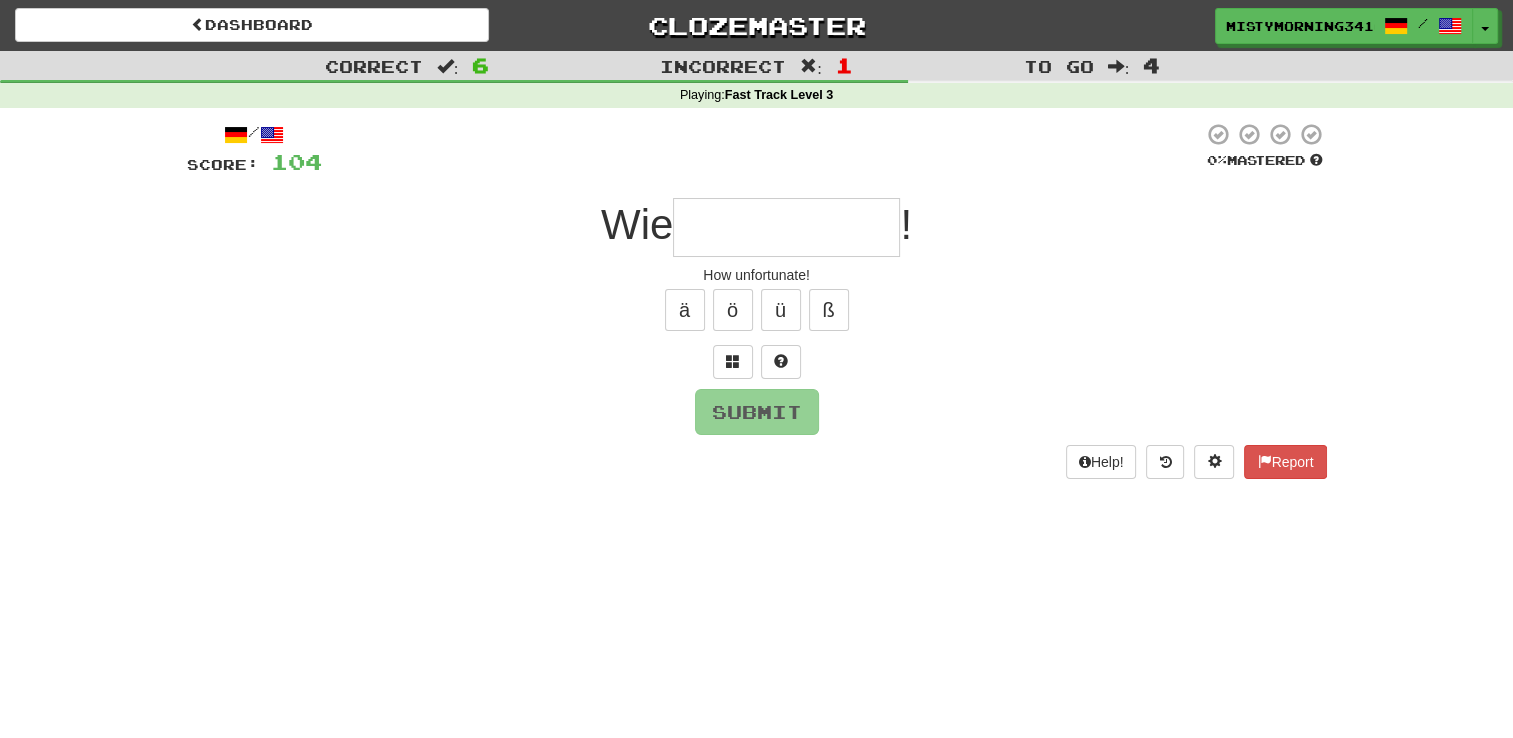 type on "*" 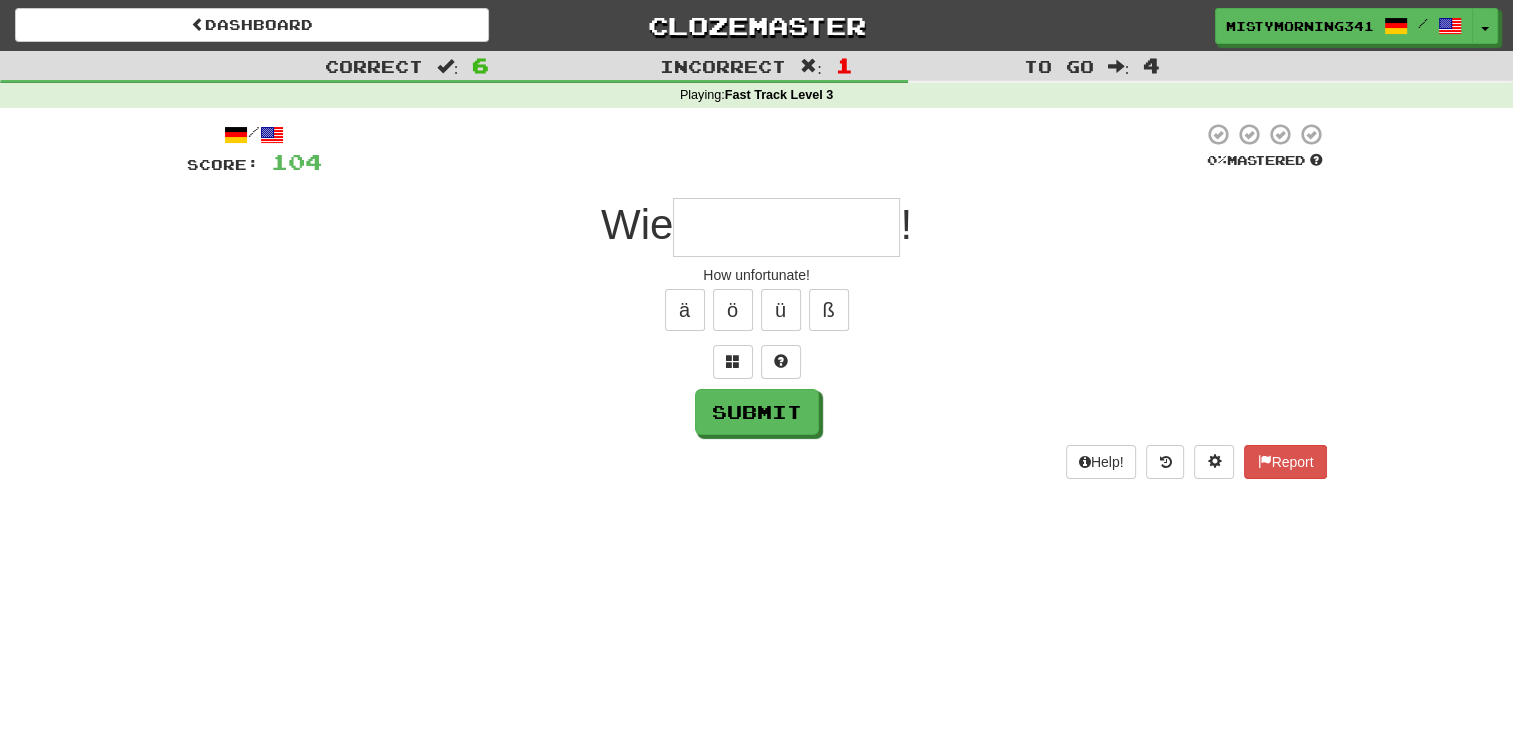 type on "*" 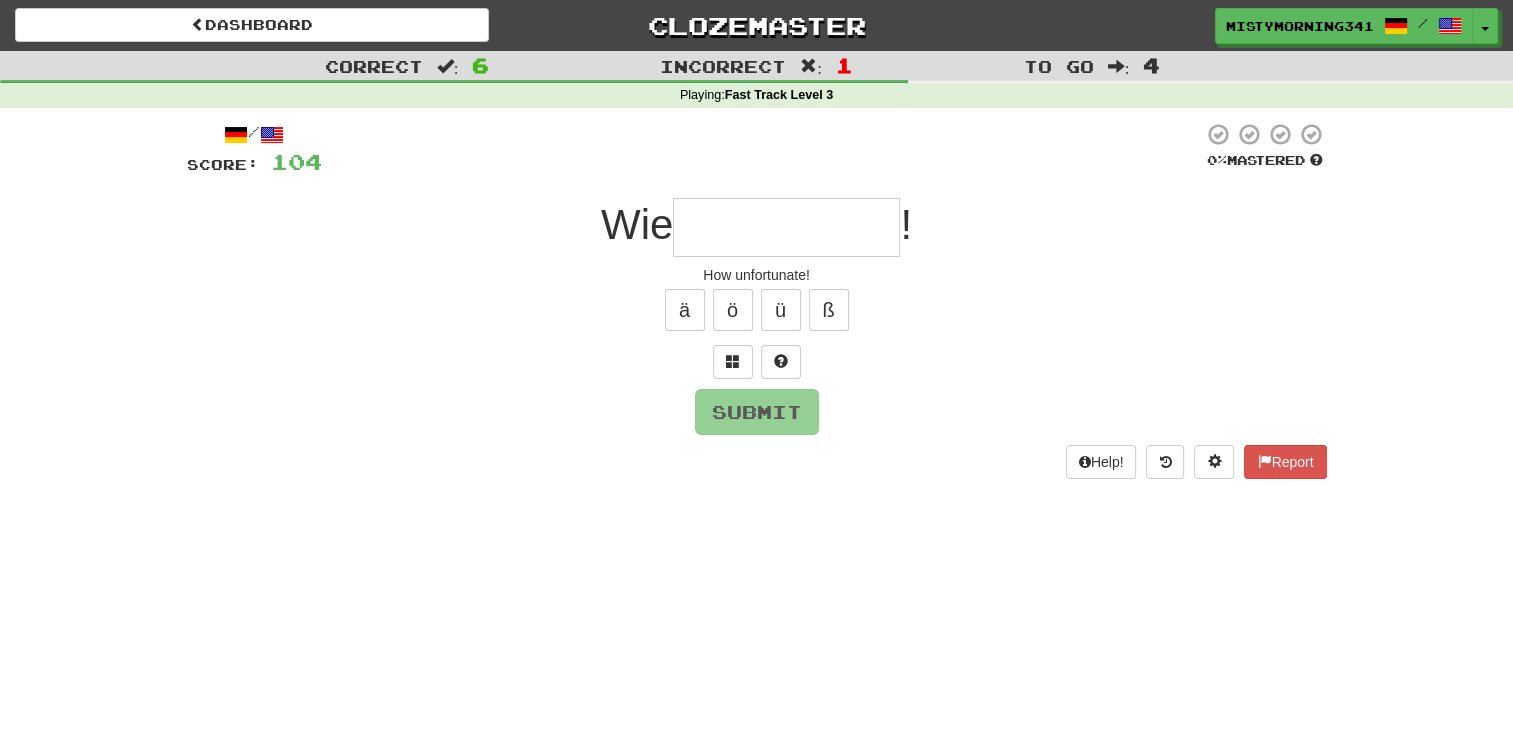 type on "*" 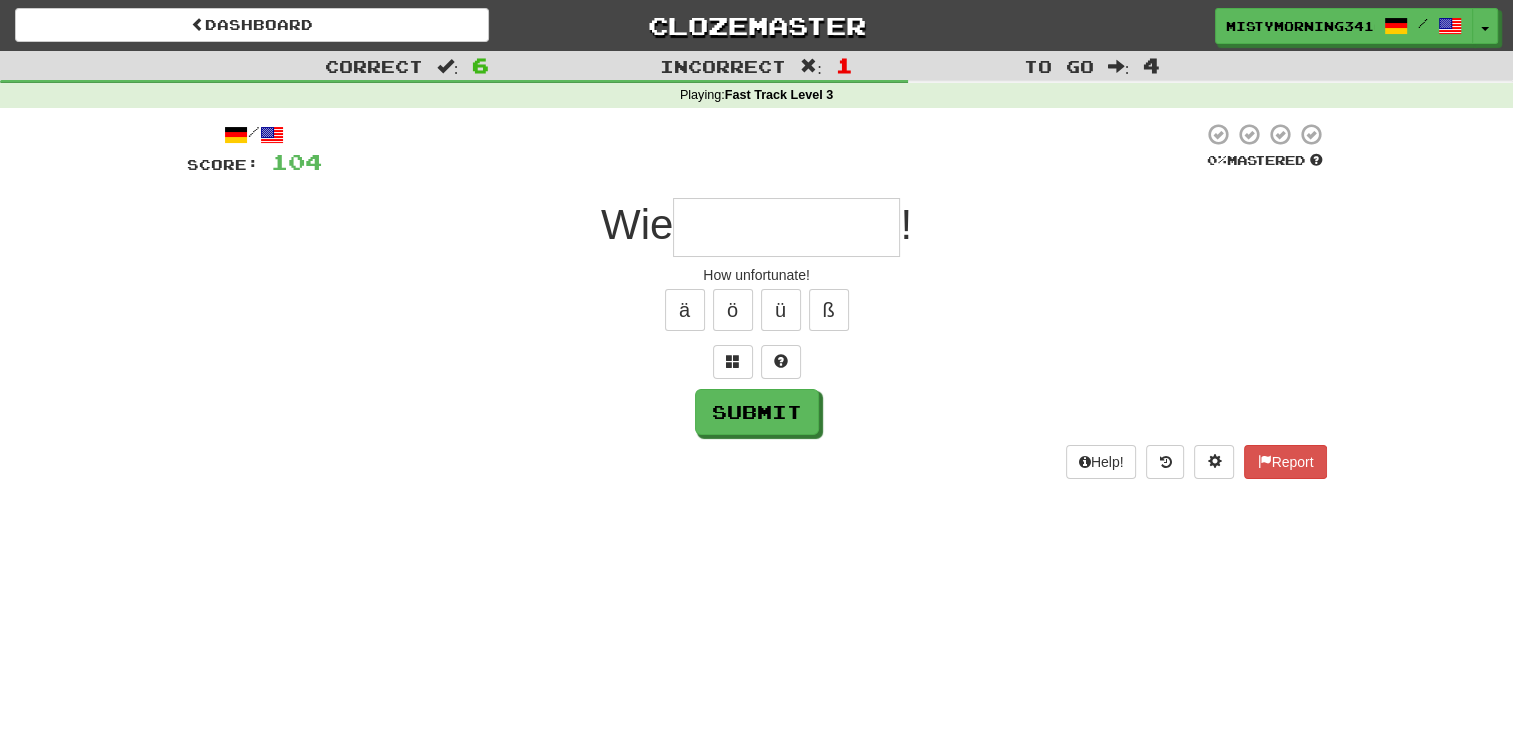 type on "*" 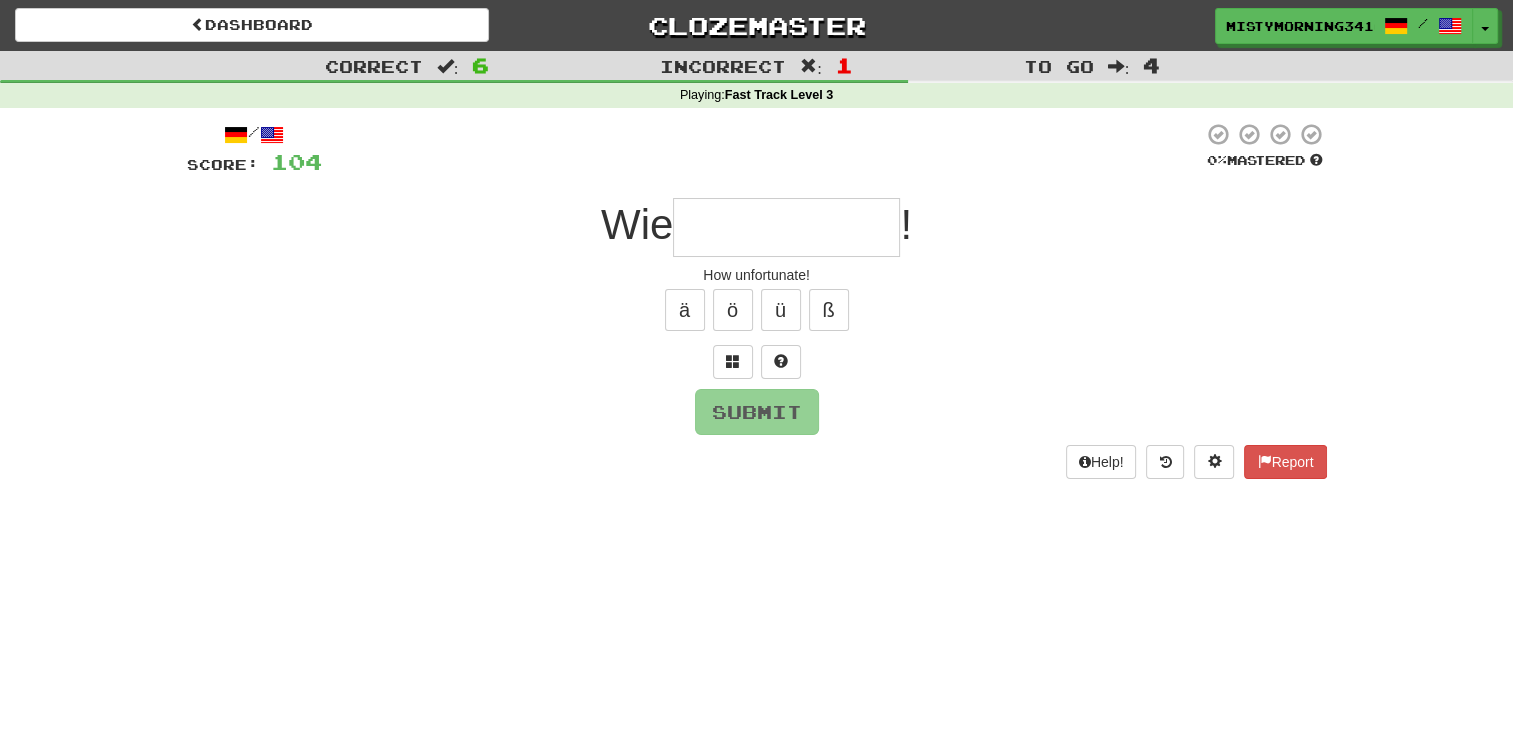 type on "*" 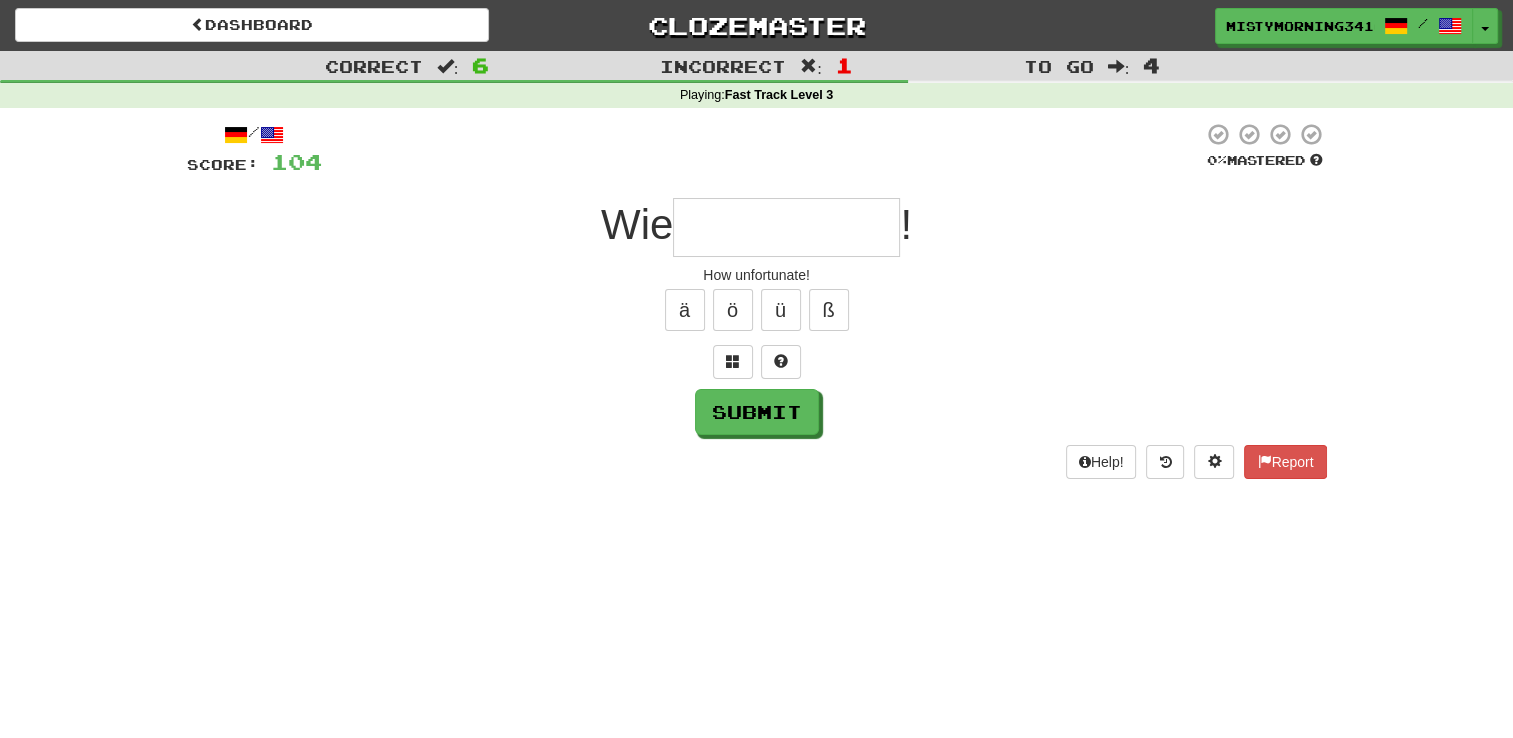 type on "*" 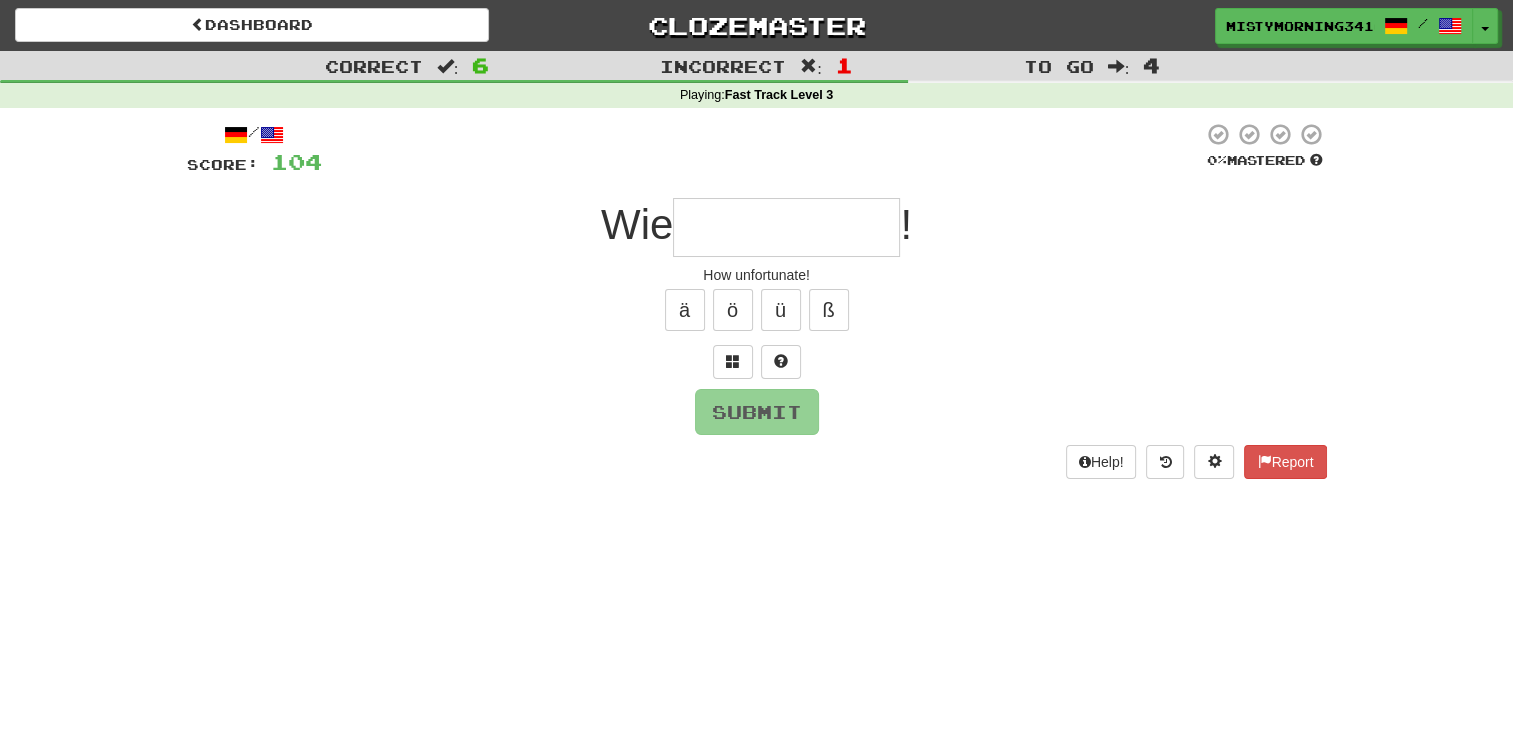 type on "*" 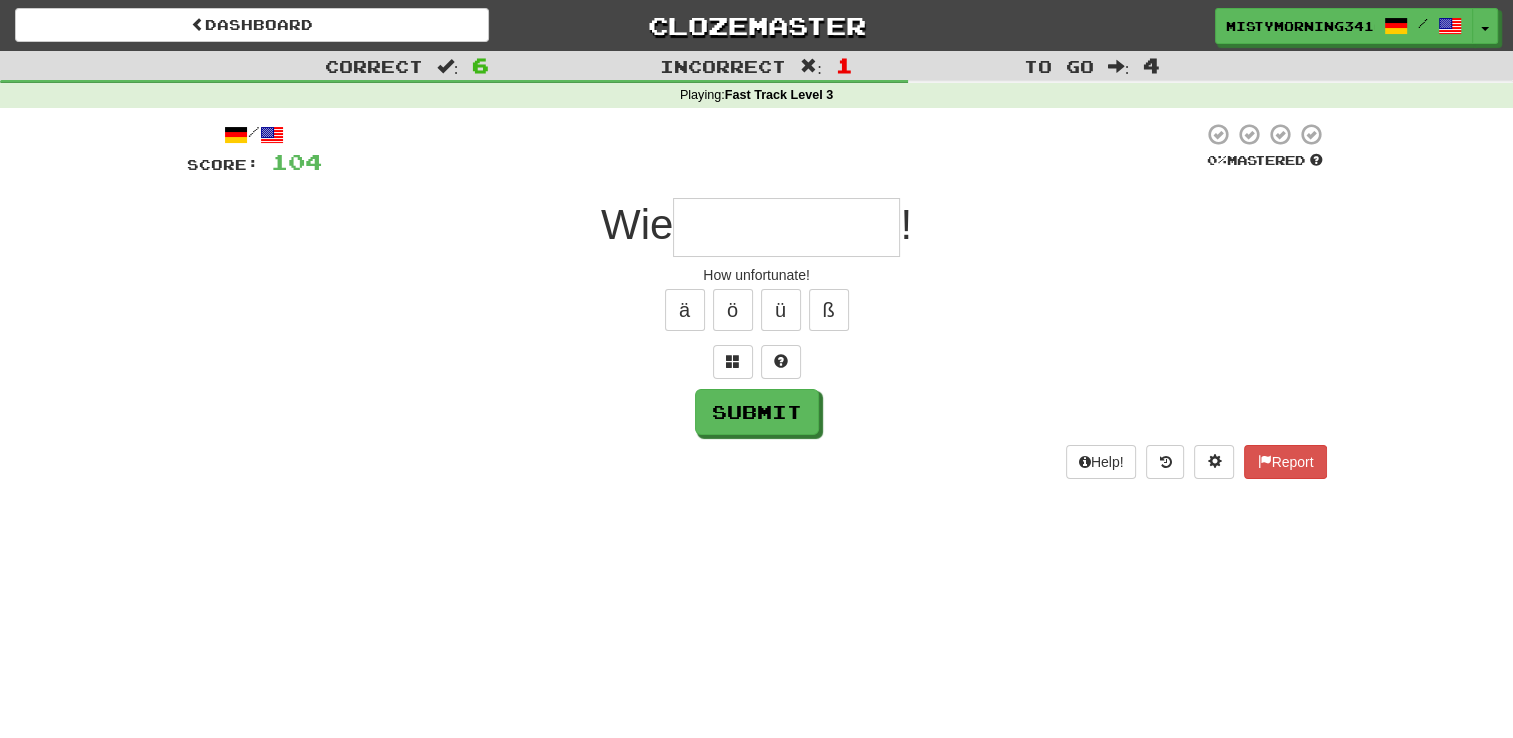 type on "*" 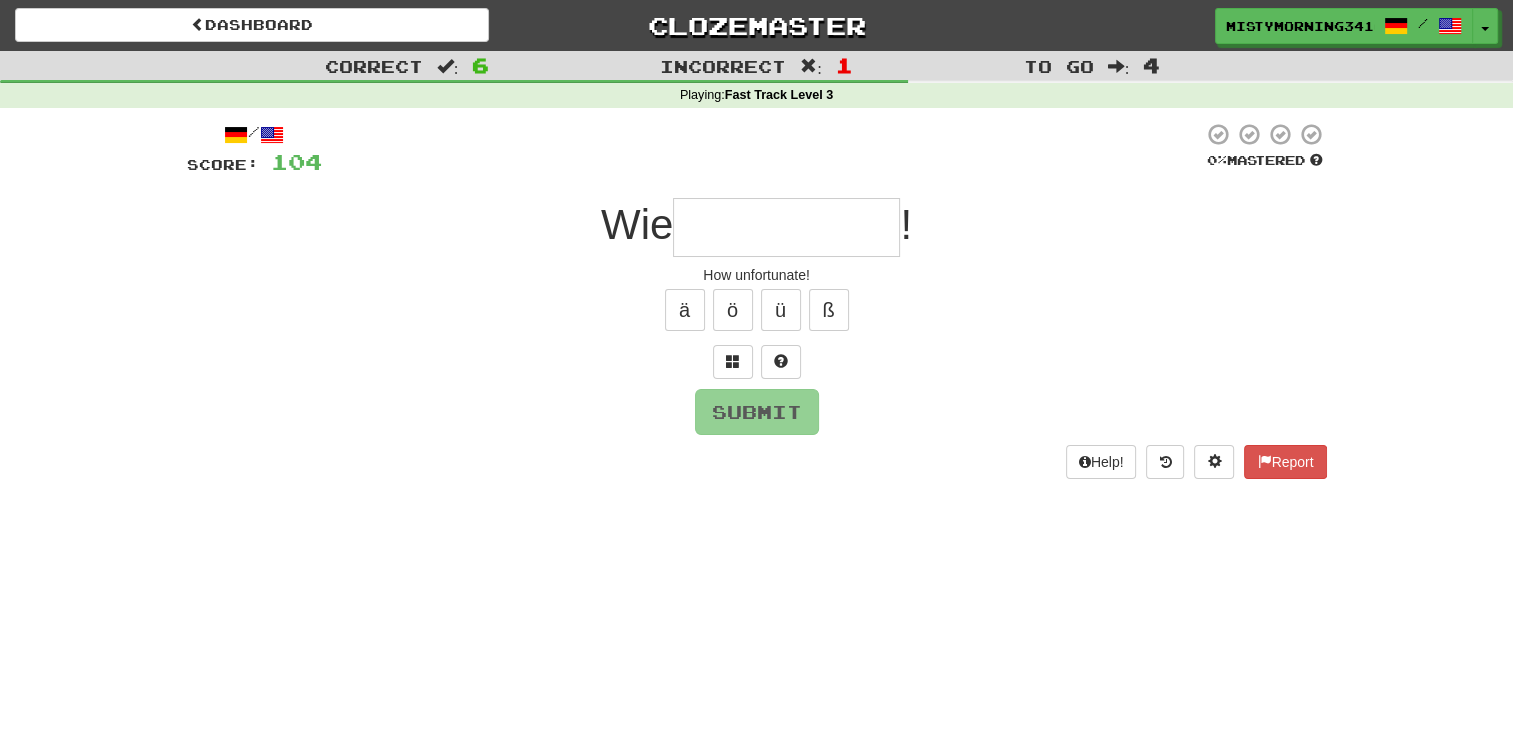 type on "*" 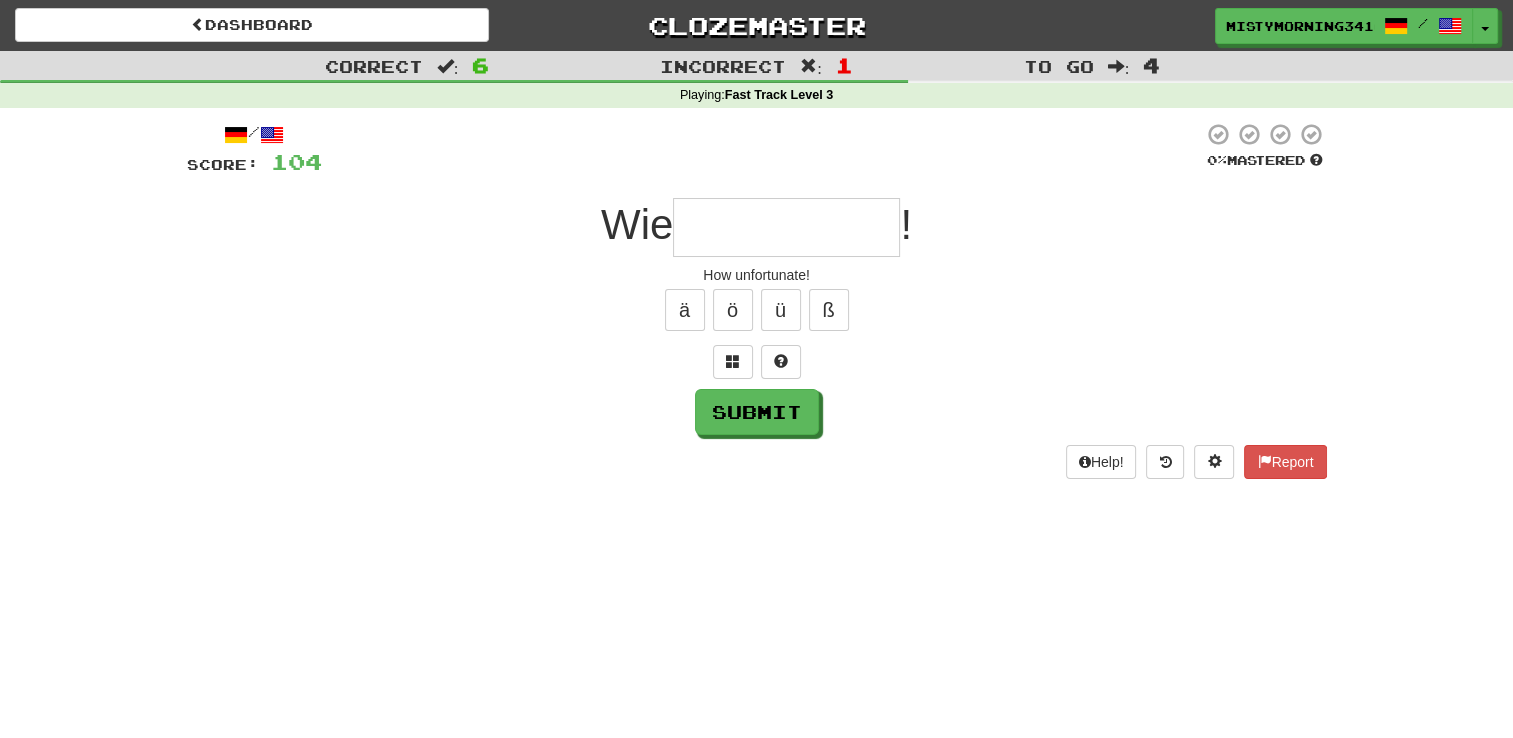 type on "*" 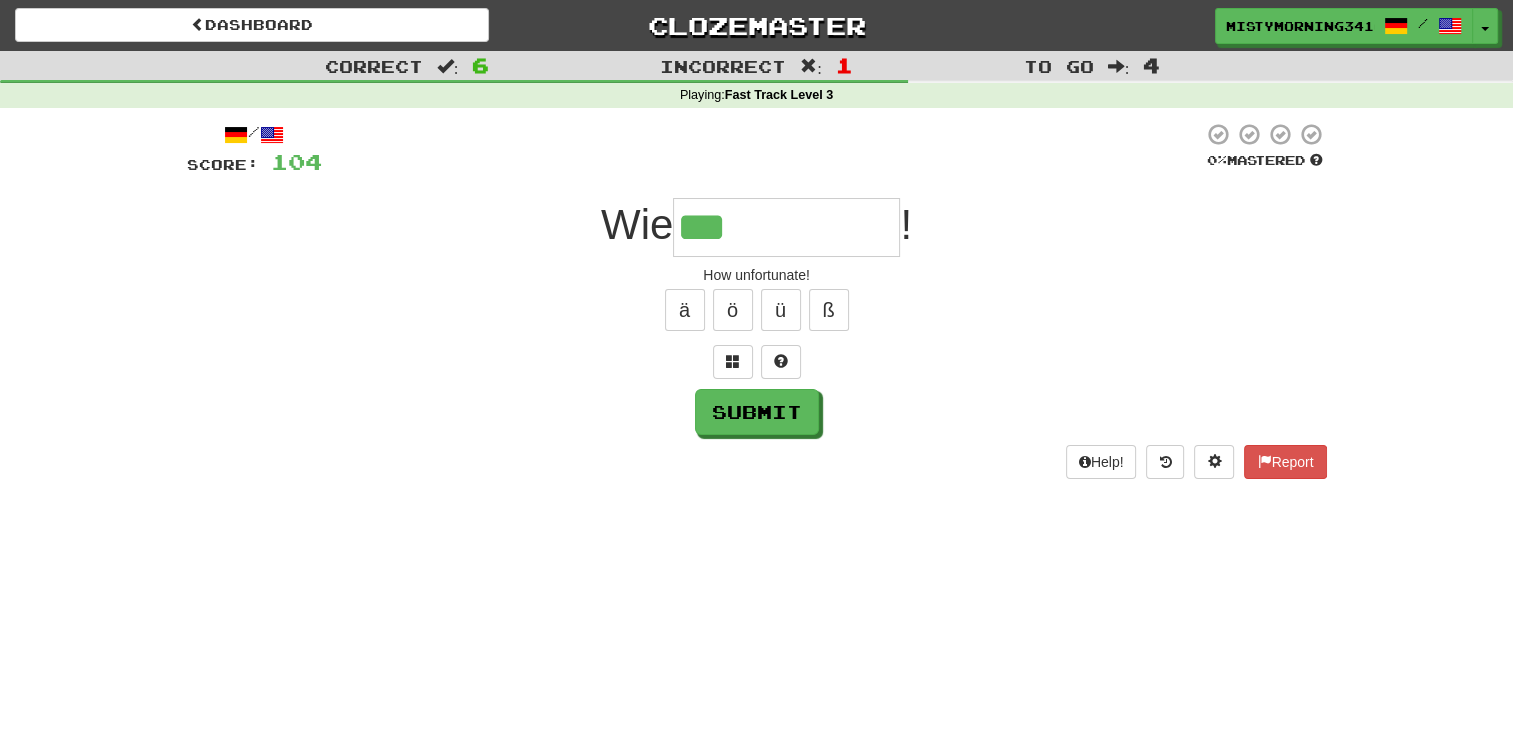 type on "**********" 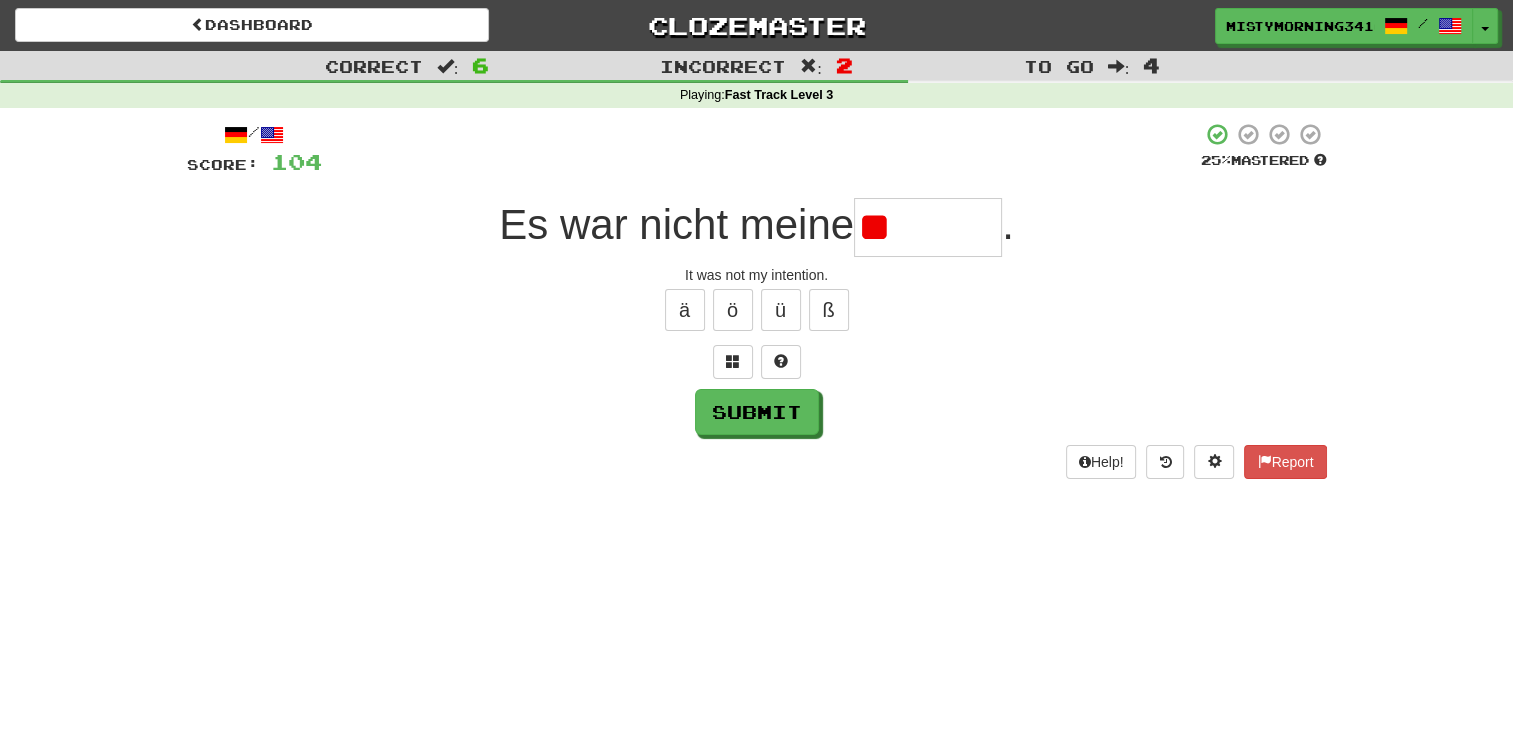 type on "*" 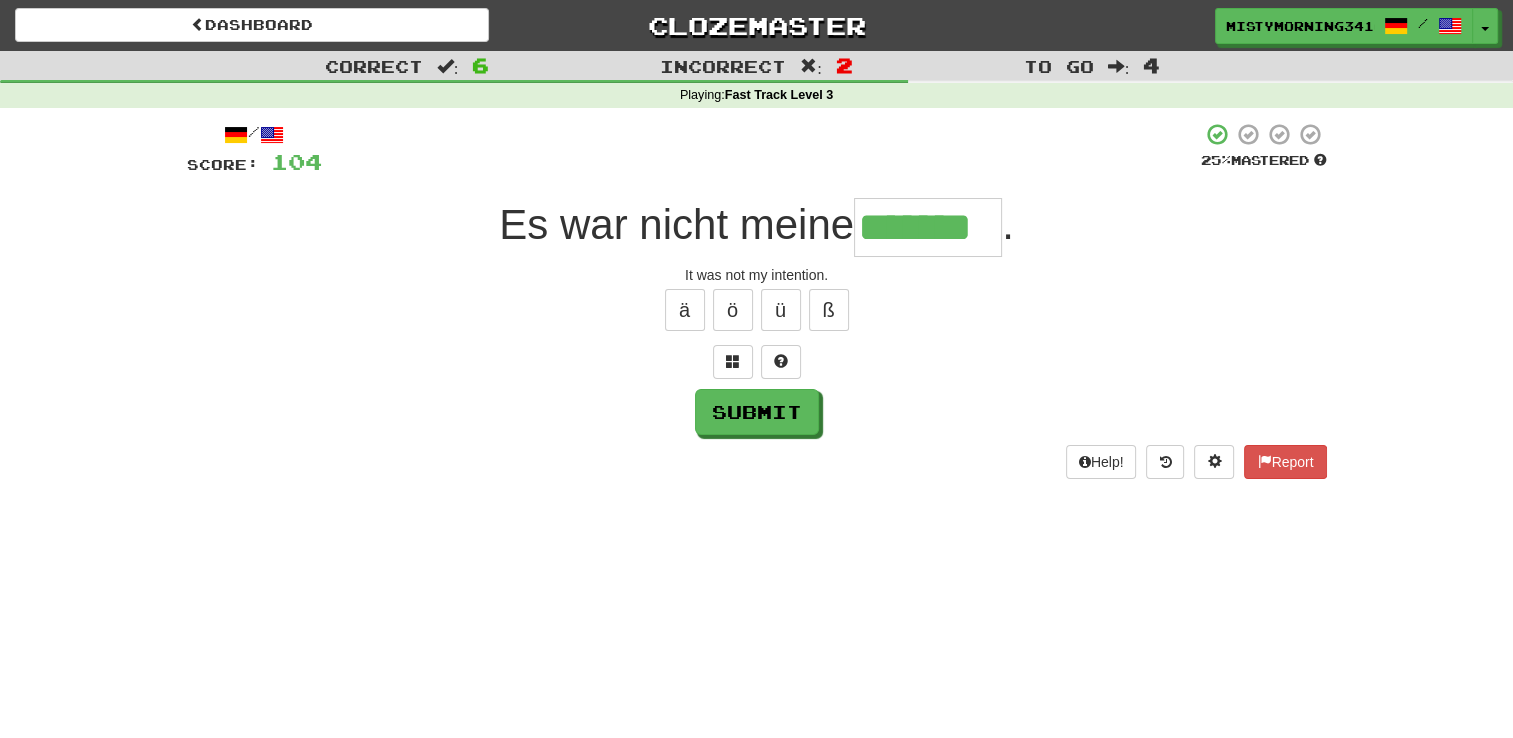 type on "*******" 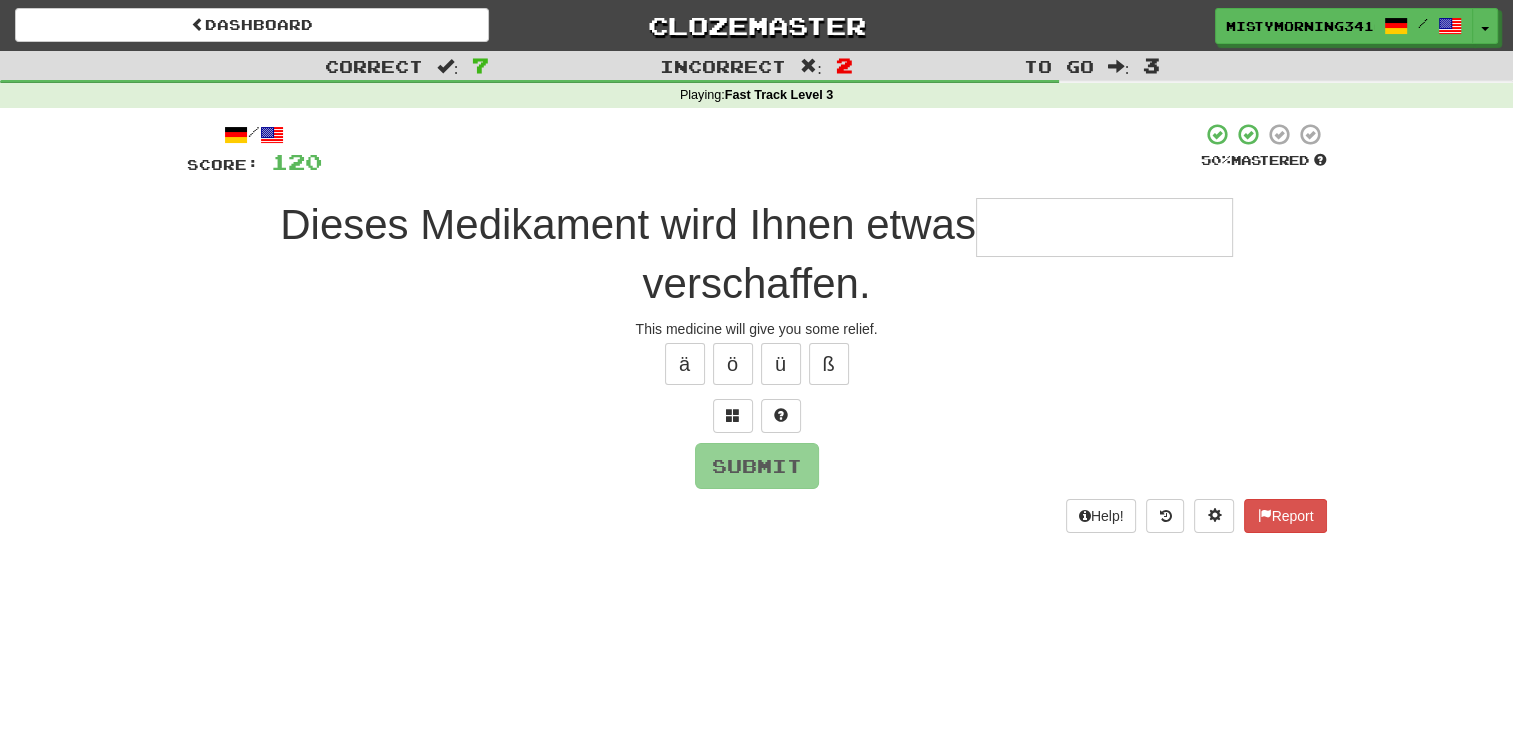 type on "*" 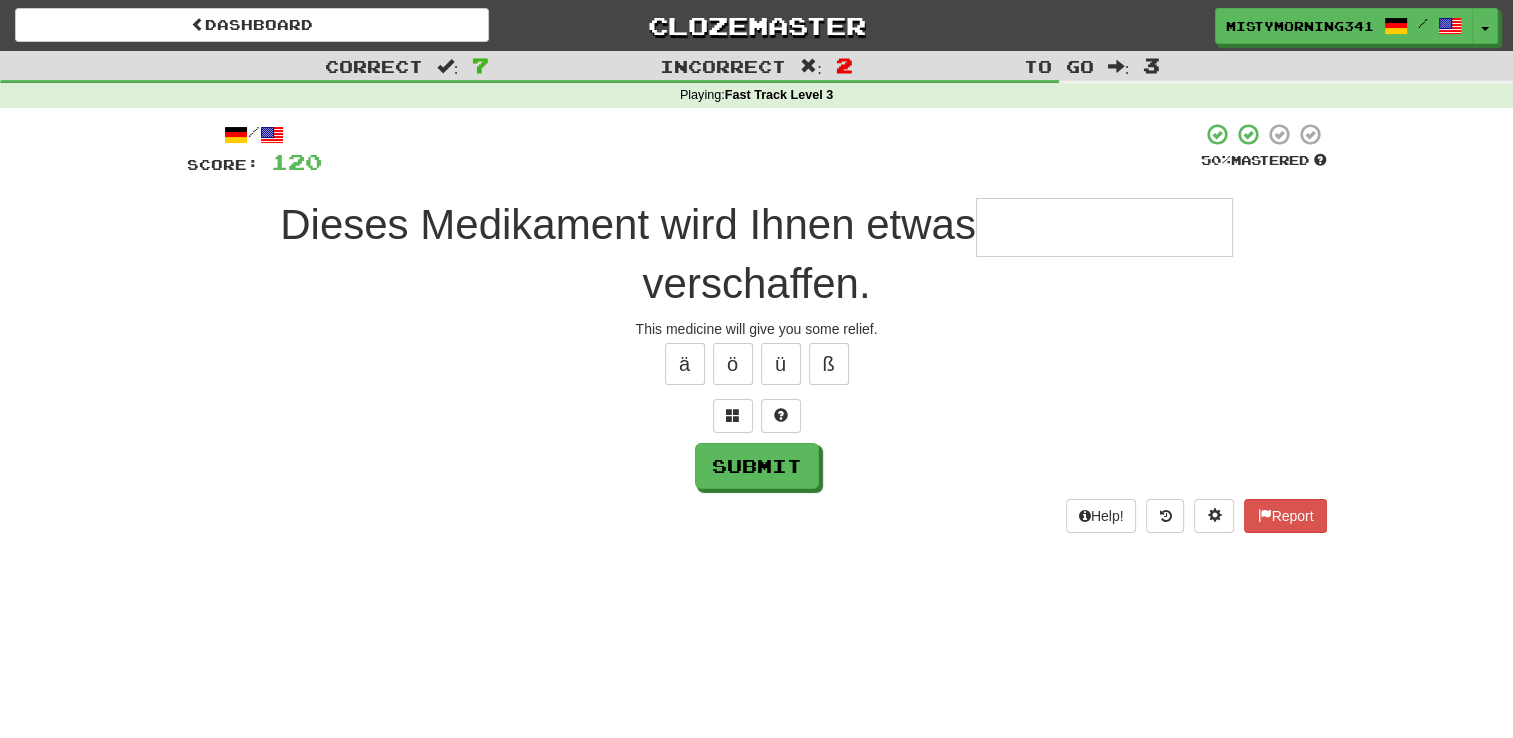 type on "*" 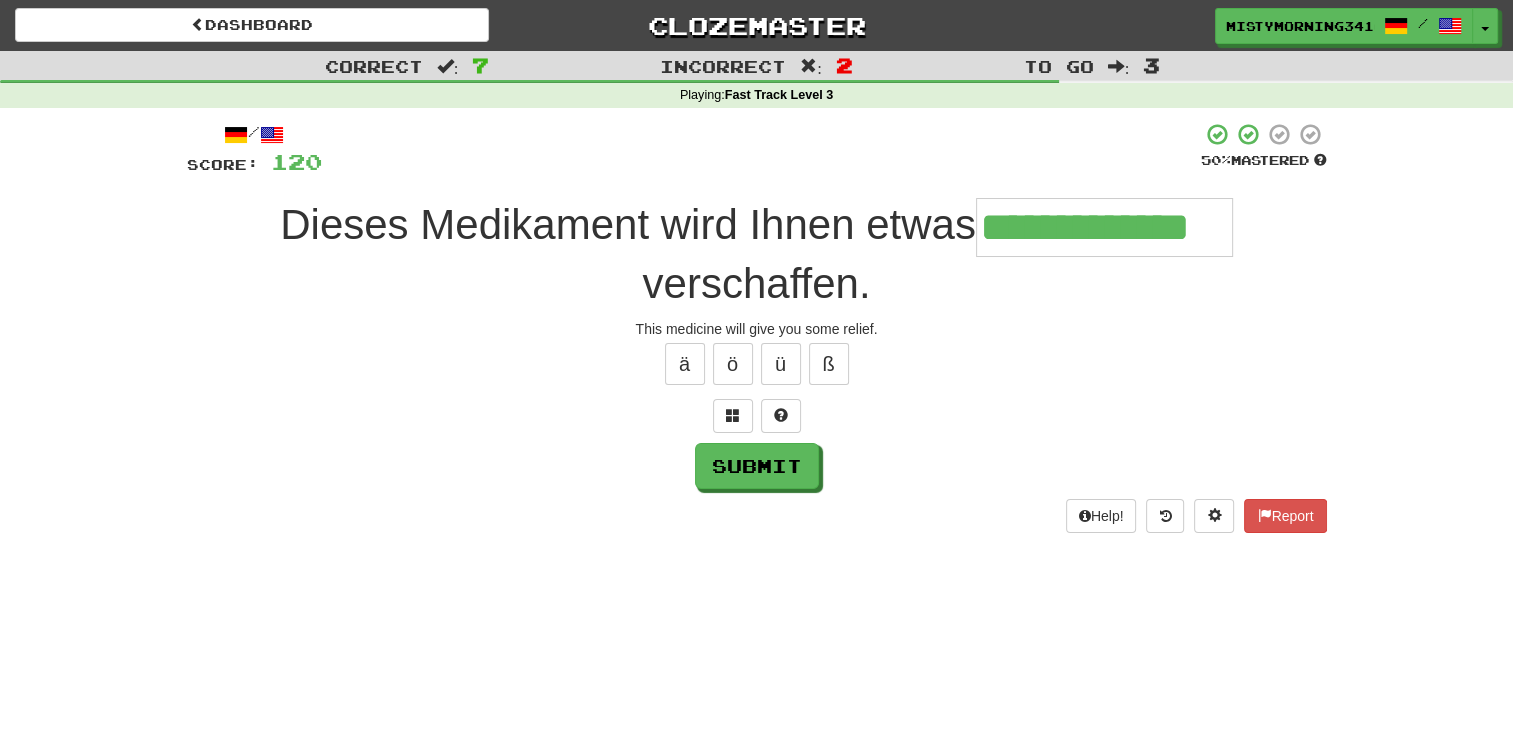 type on "**********" 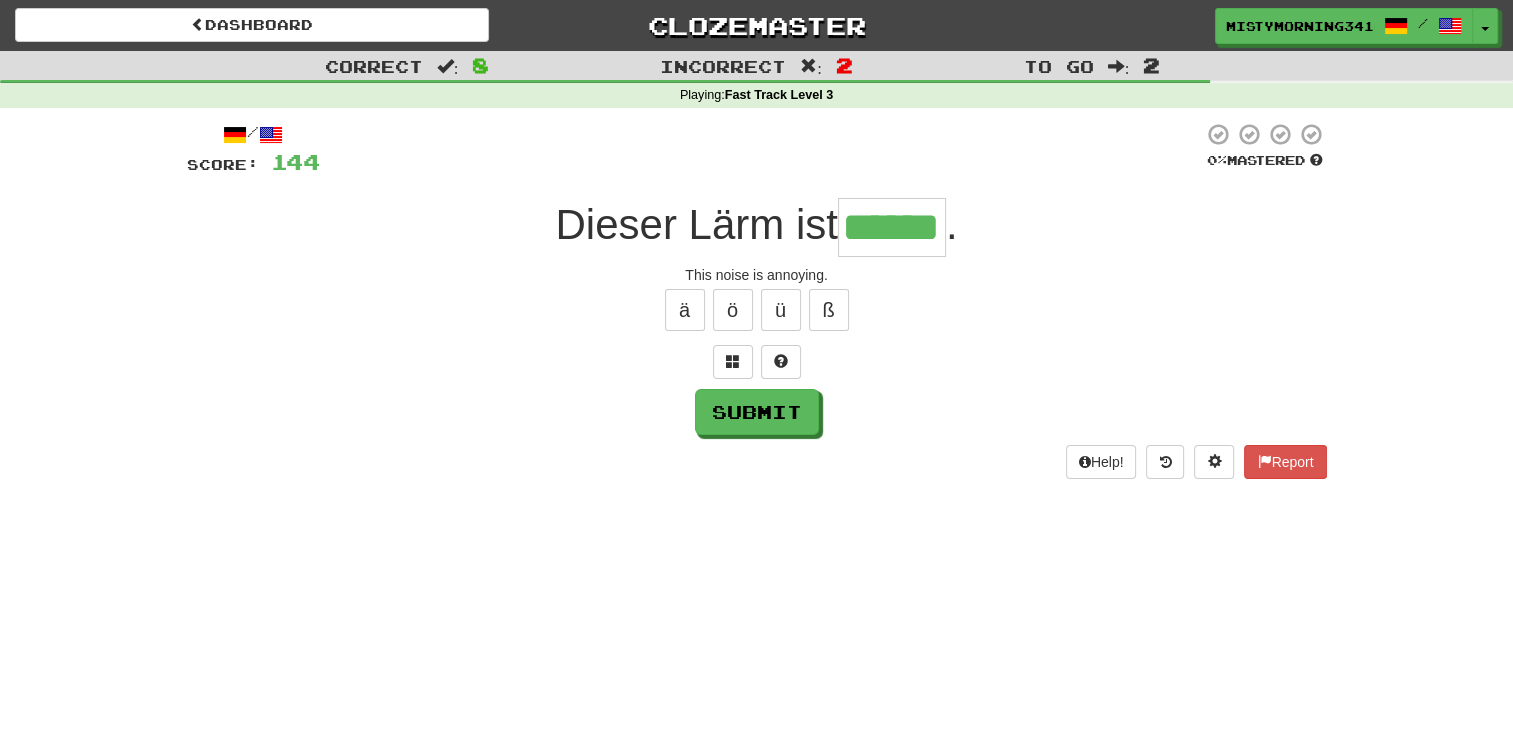 type on "******" 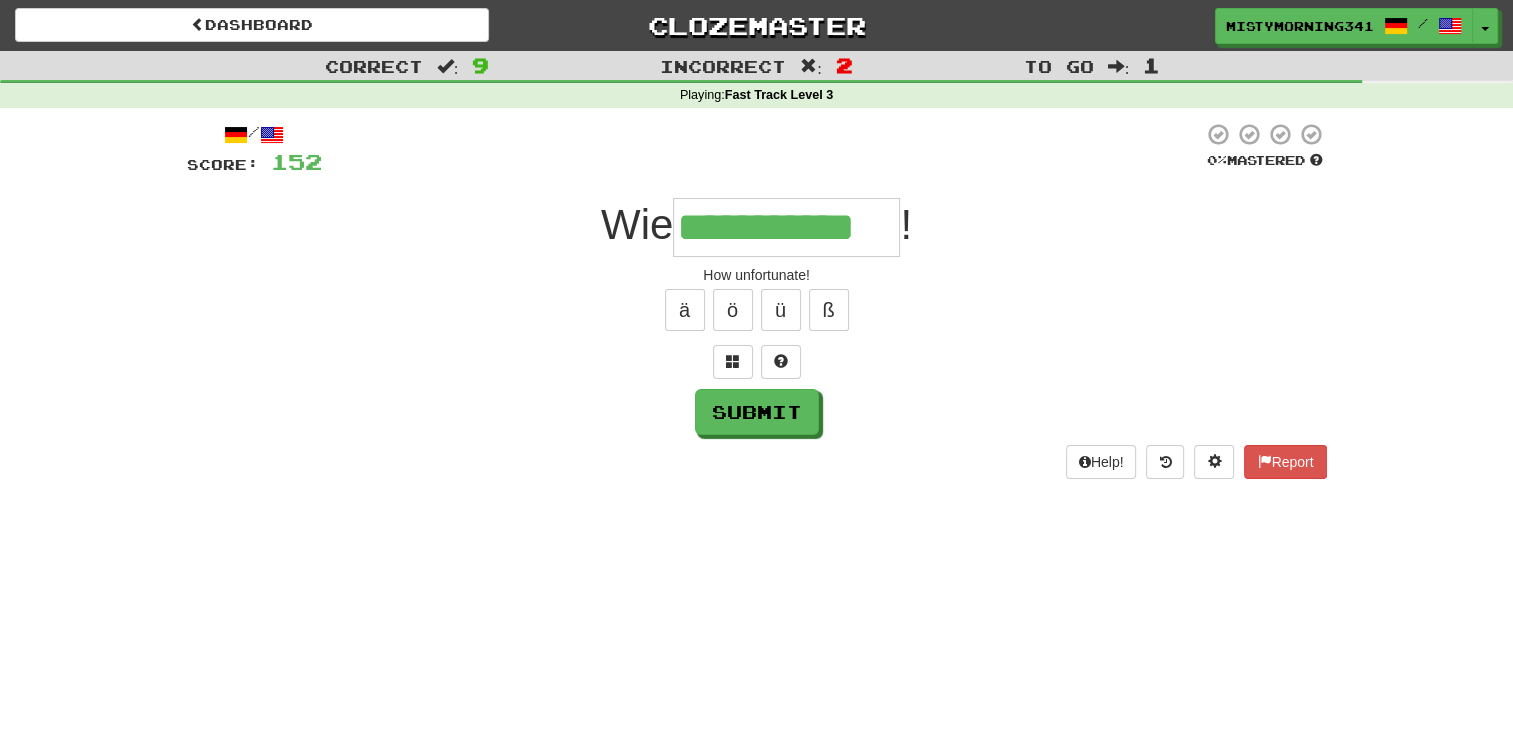 type on "**********" 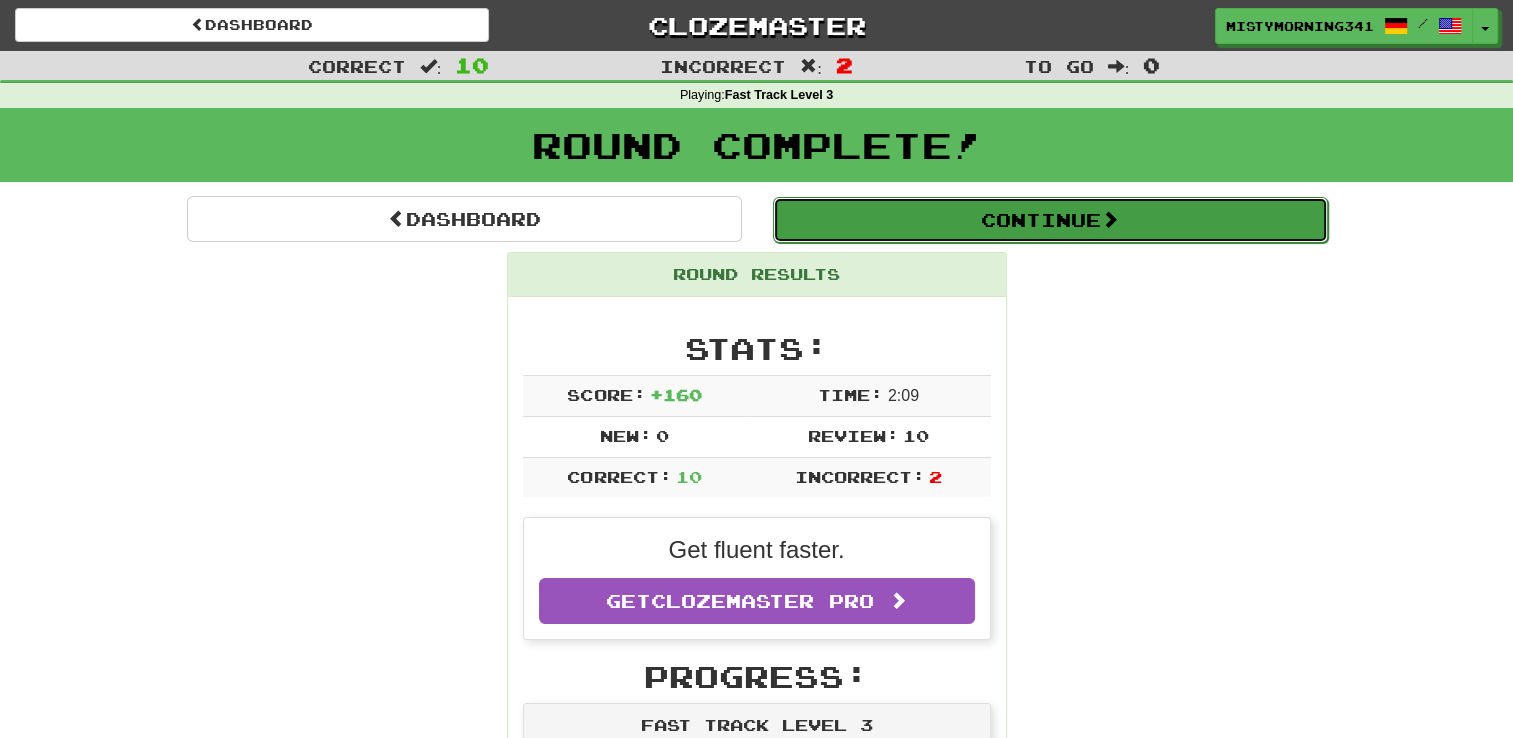 click on "Continue" at bounding box center (1050, 220) 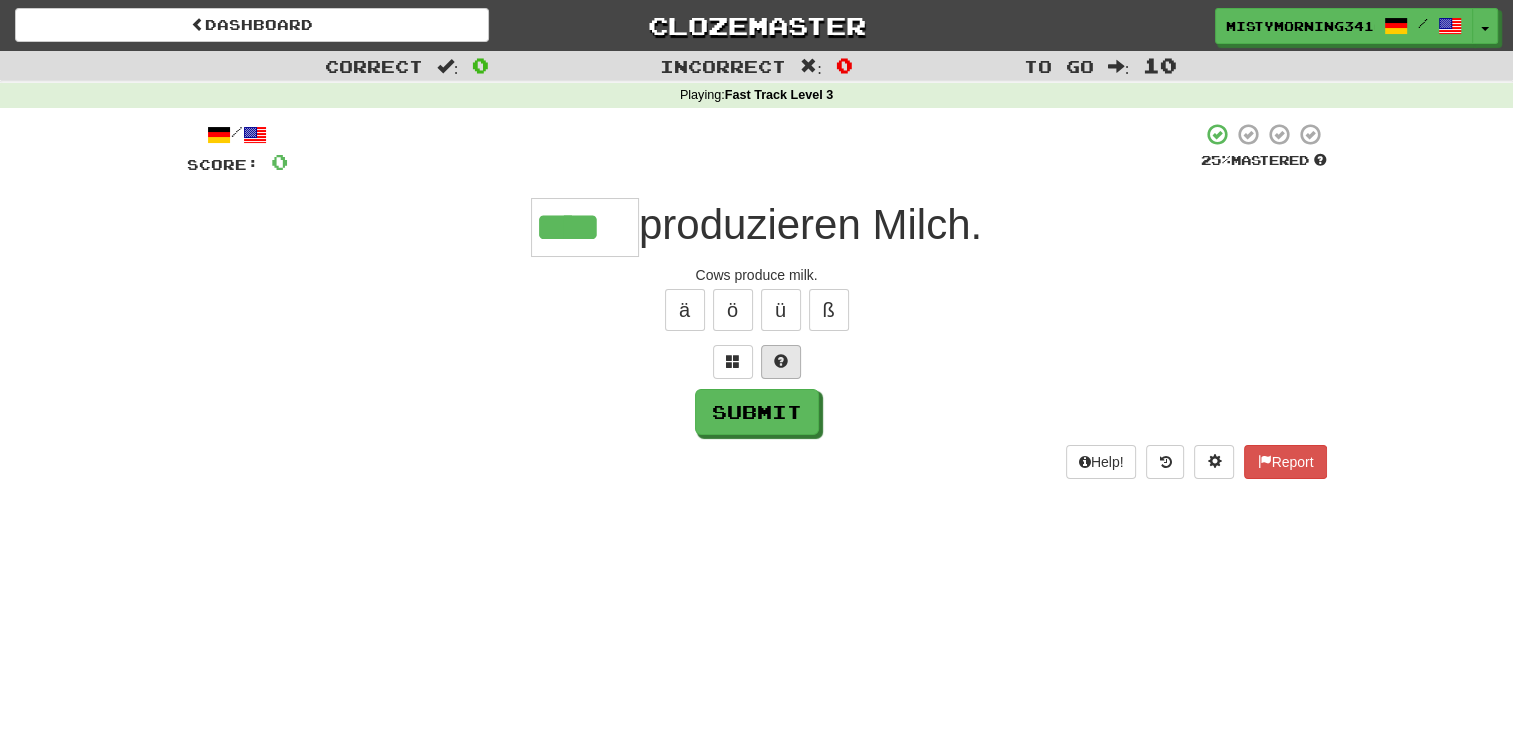 type on "****" 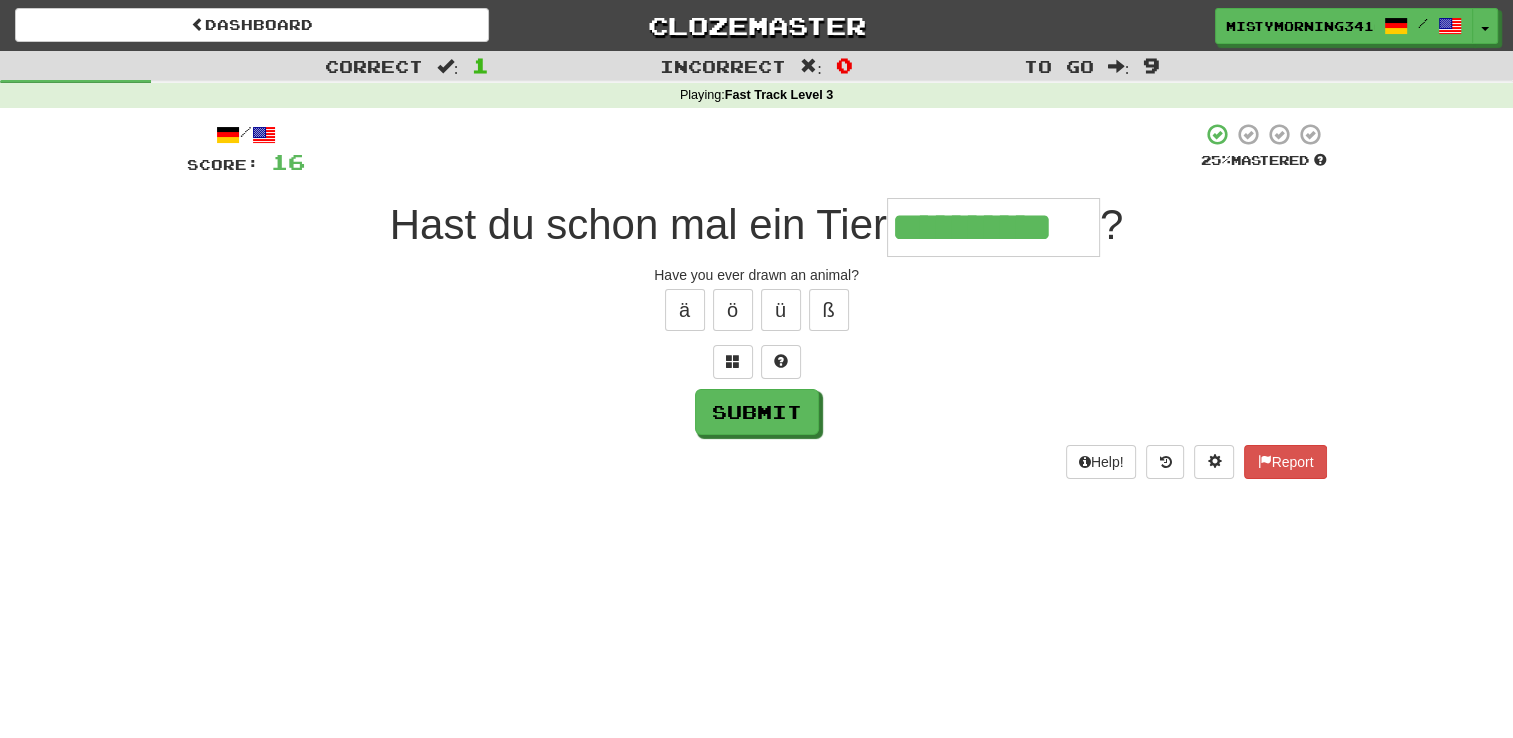 type on "**********" 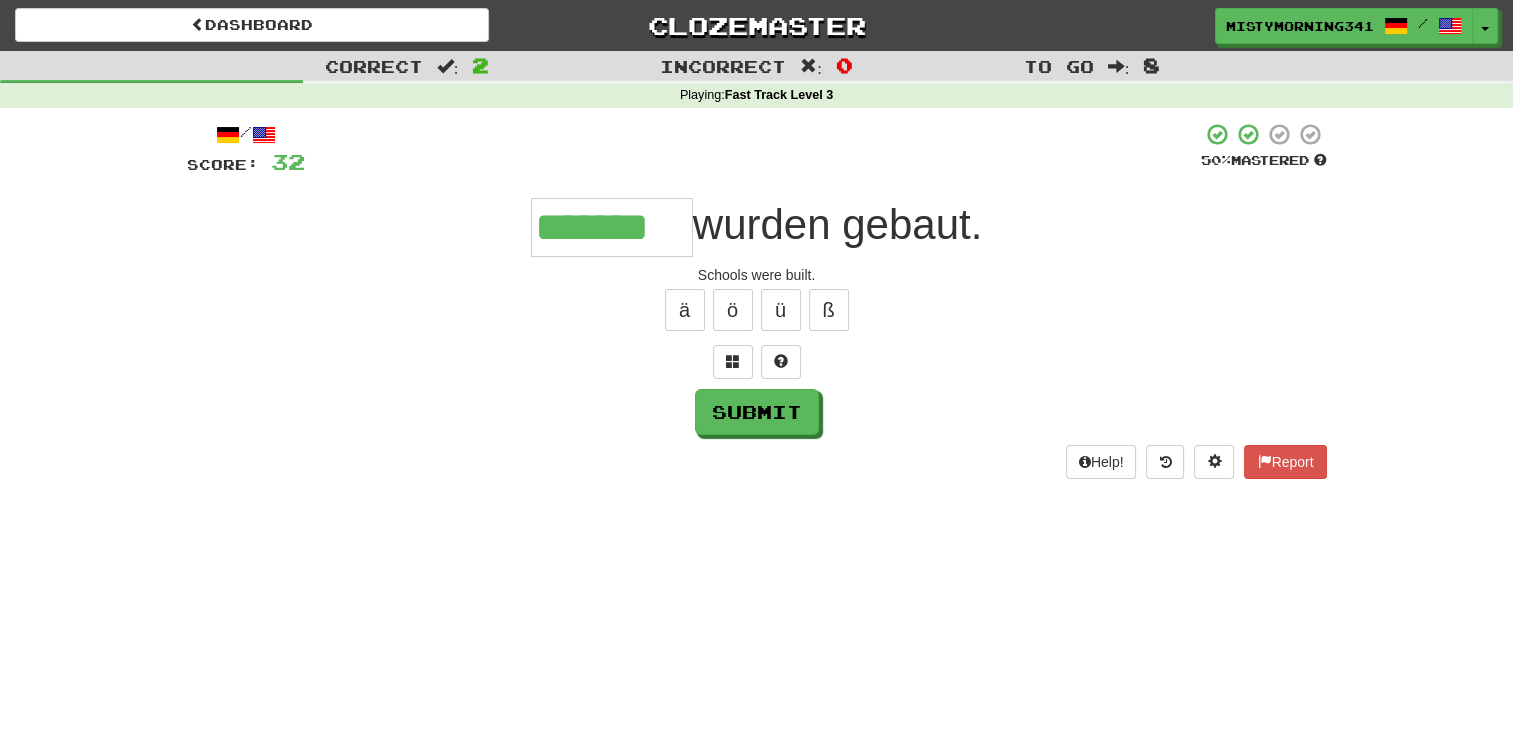 type on "*******" 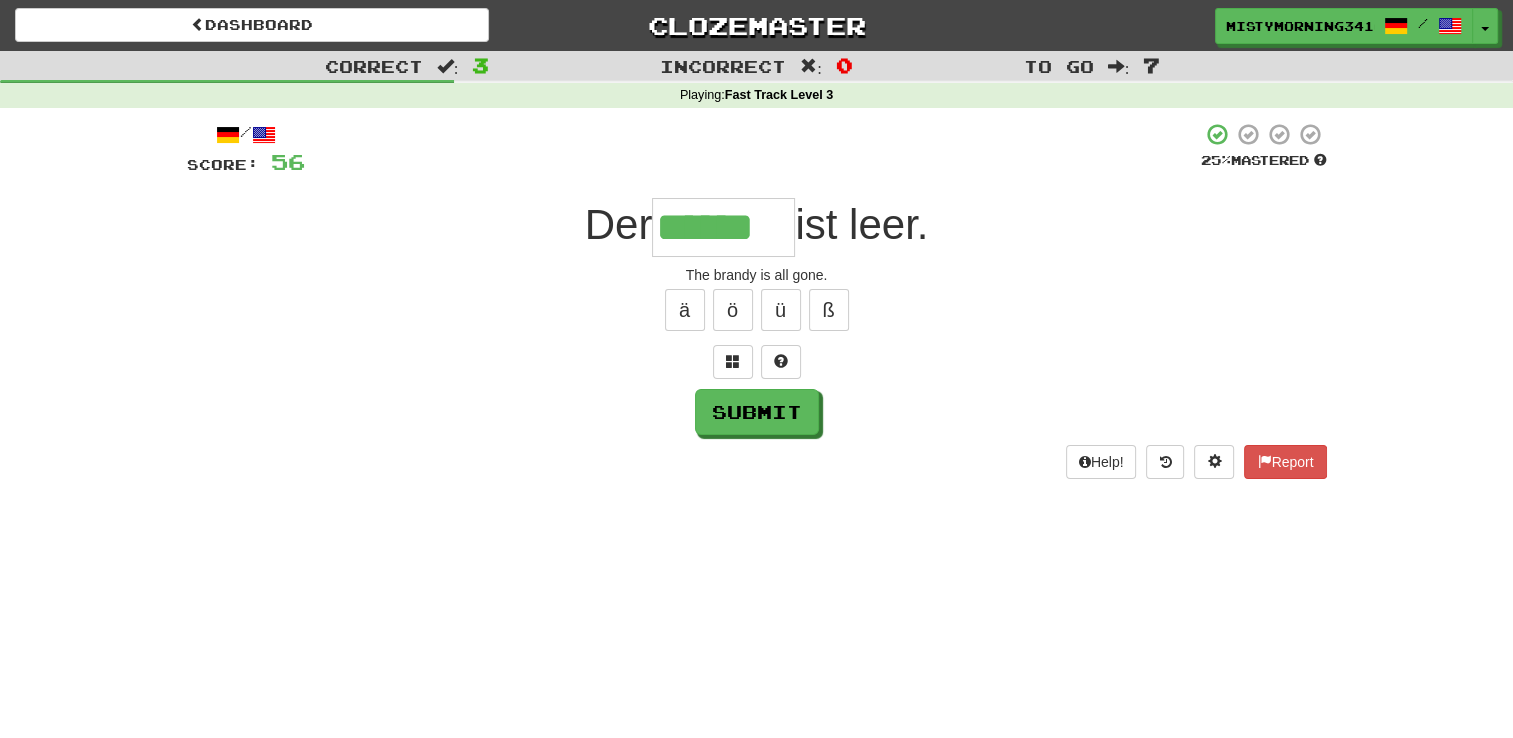 type on "******" 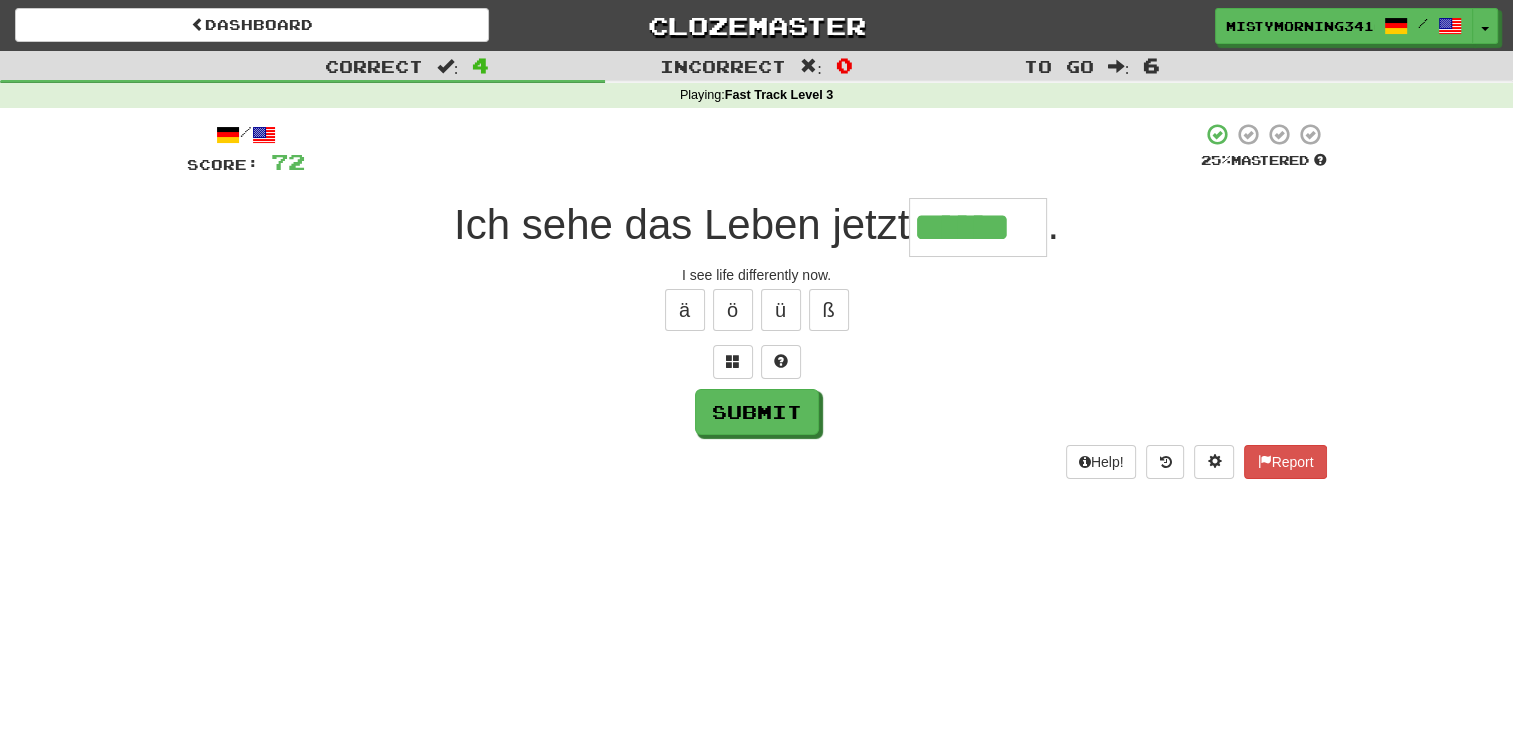 type on "******" 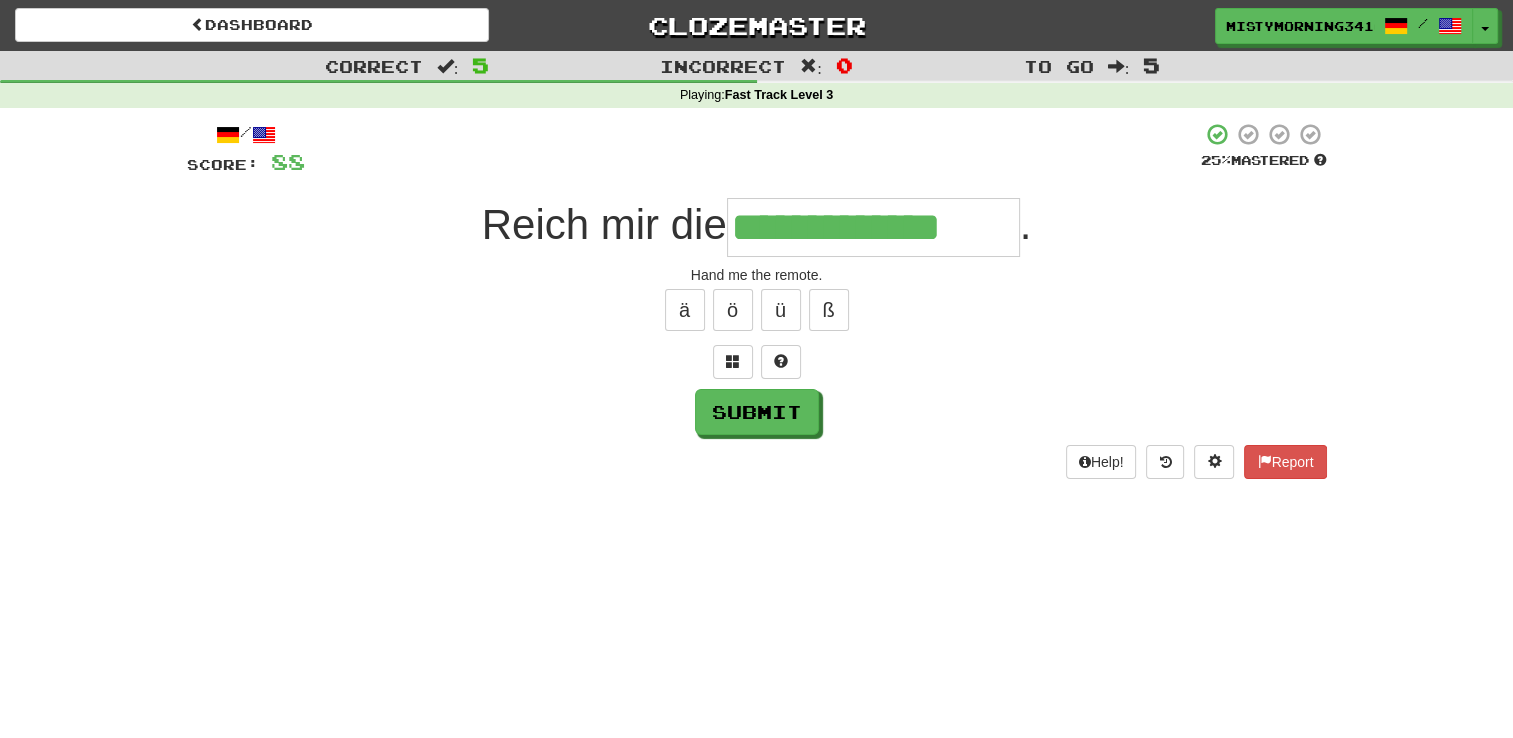 type on "**********" 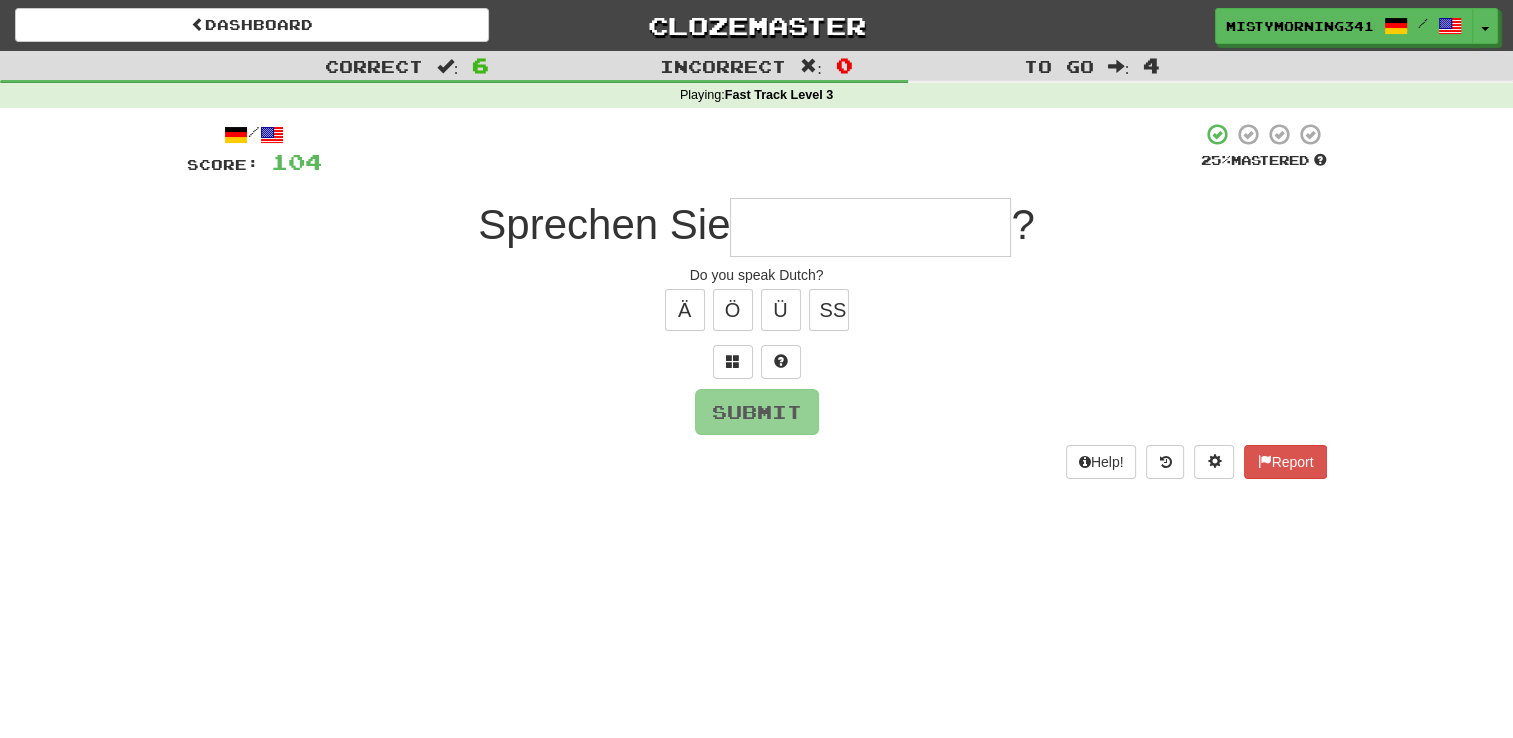 type on "*" 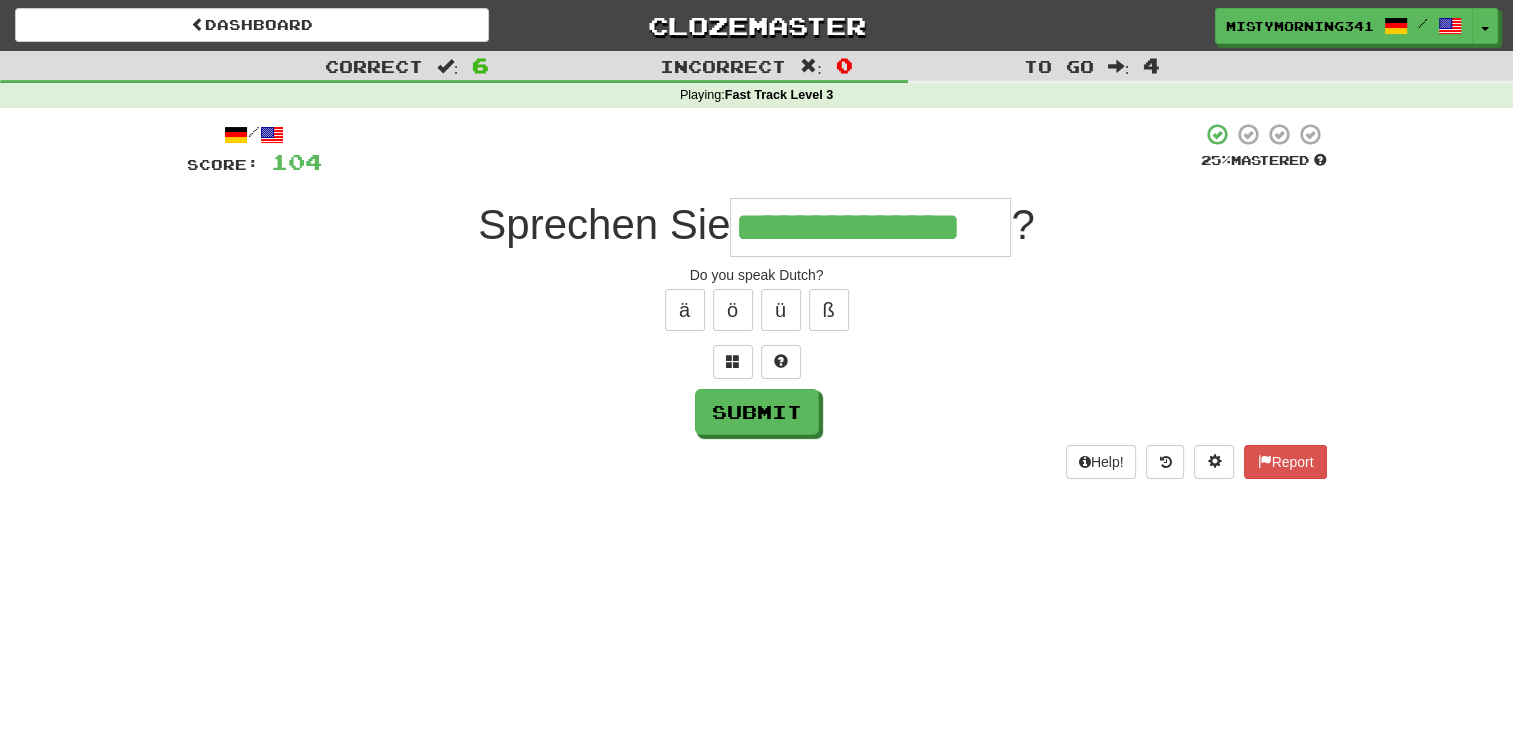 scroll, scrollTop: 0, scrollLeft: 4, axis: horizontal 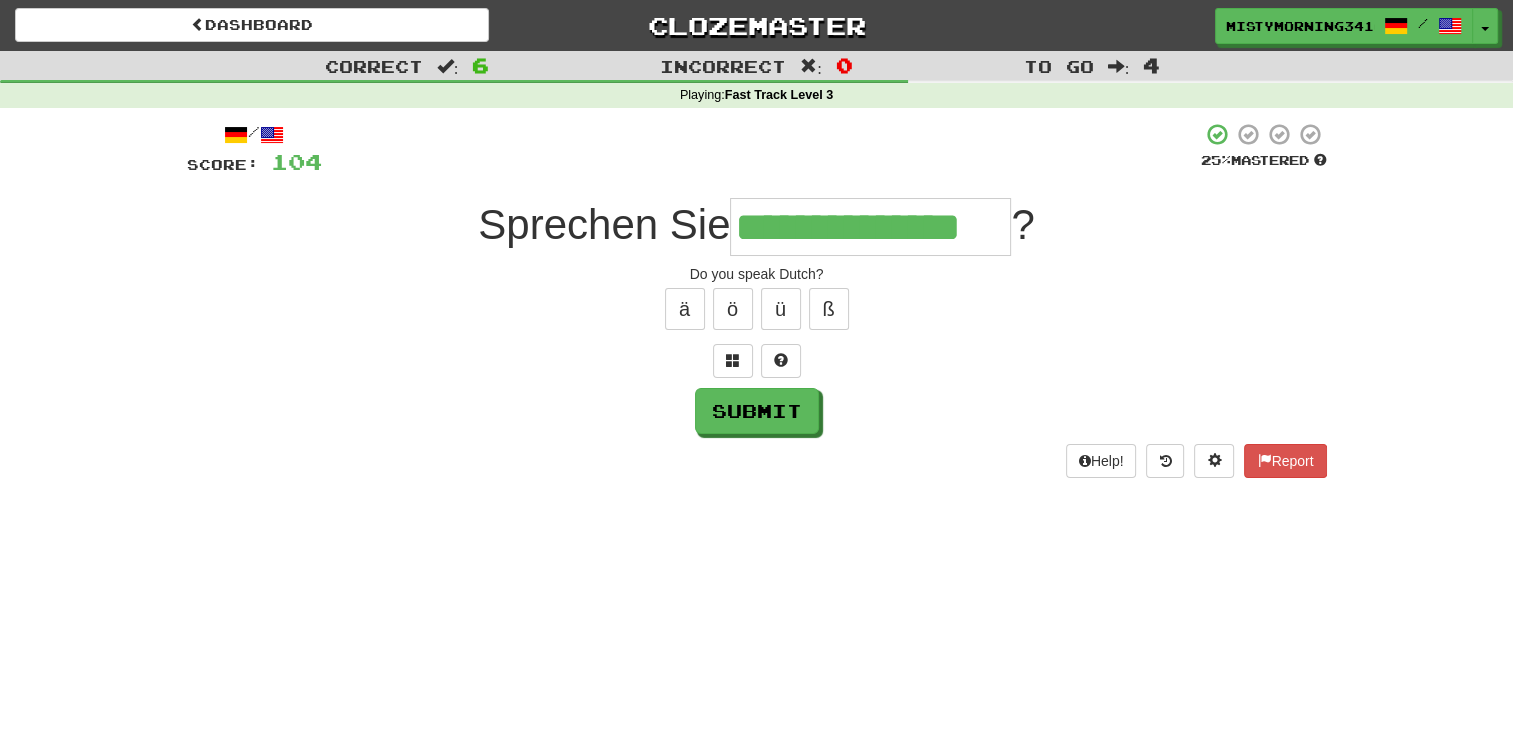 type on "**********" 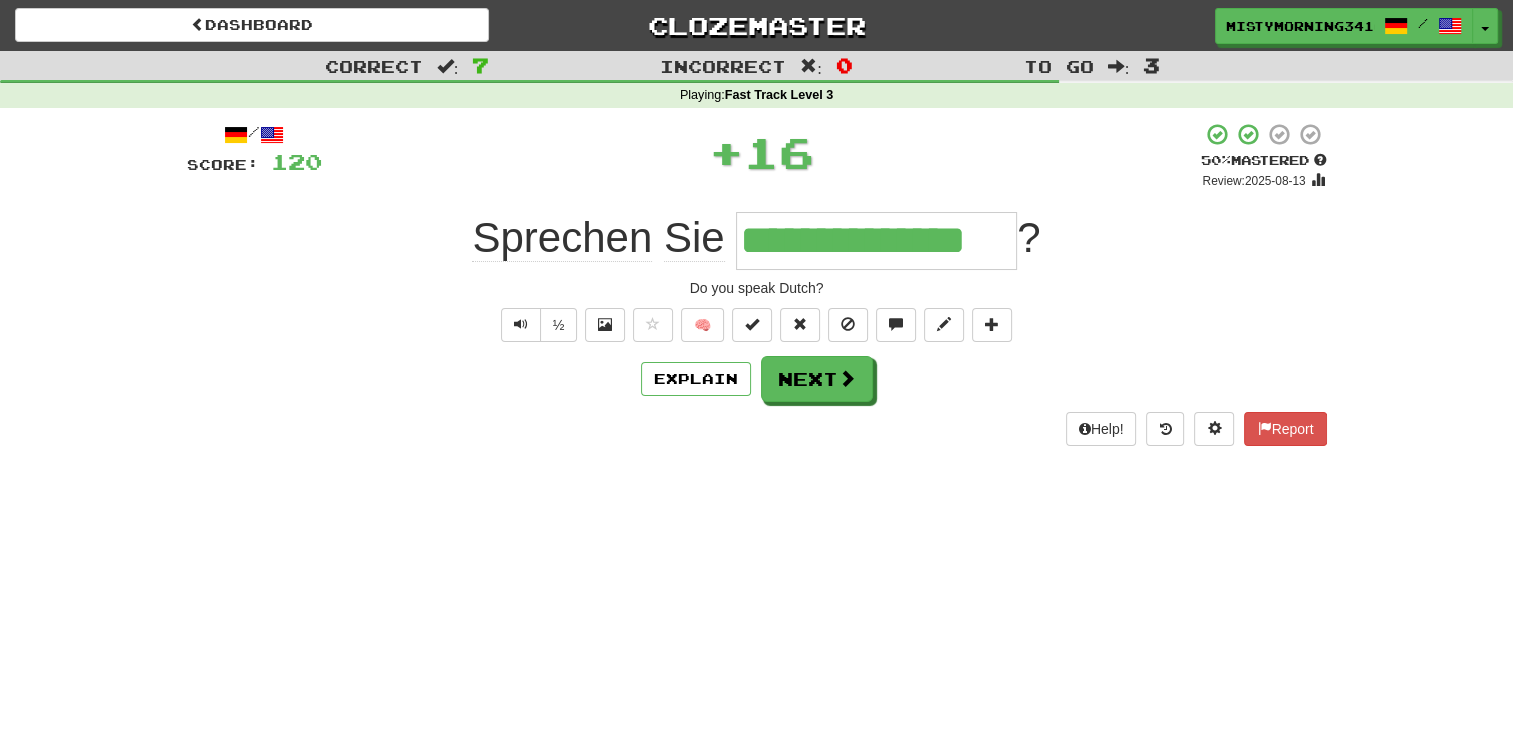 scroll, scrollTop: 0, scrollLeft: 0, axis: both 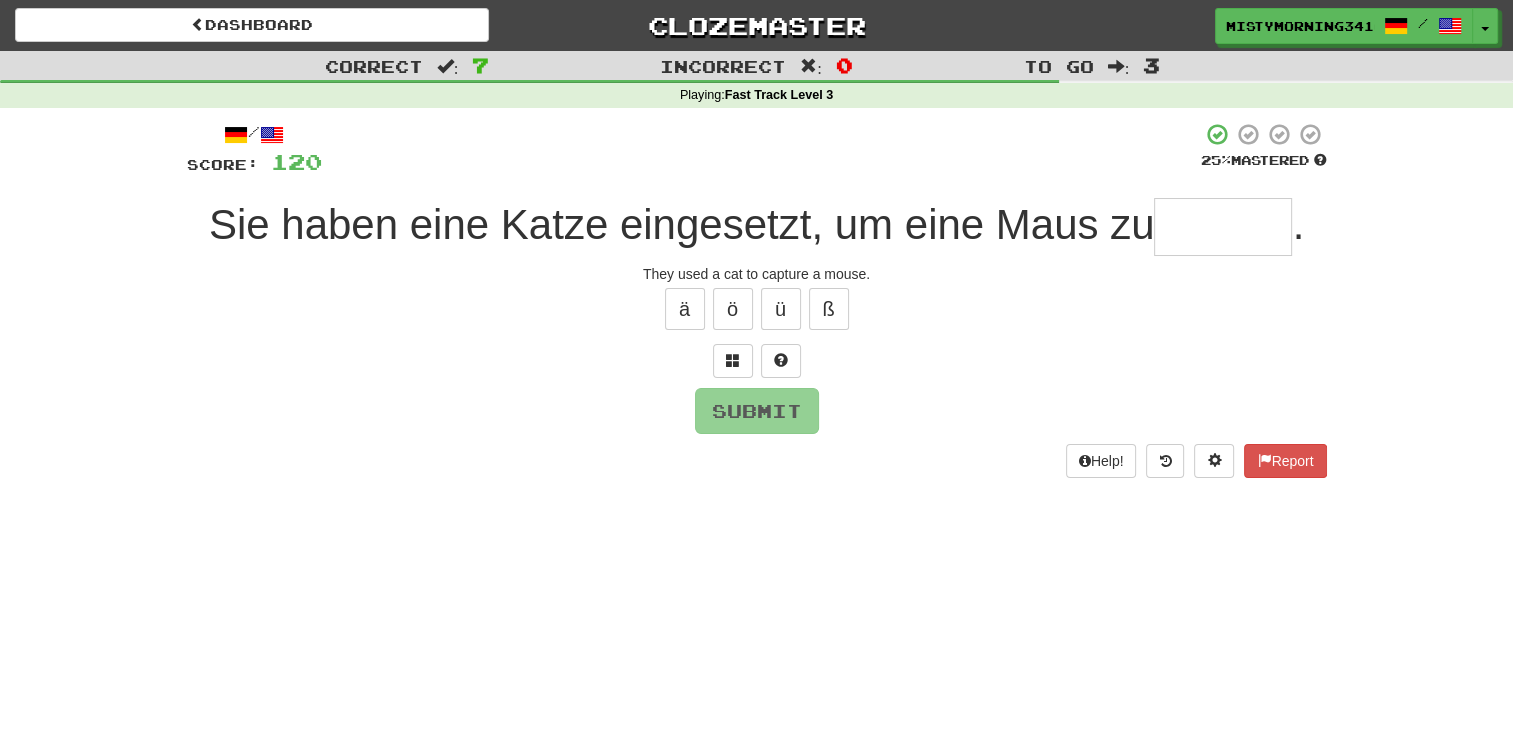 type on "*" 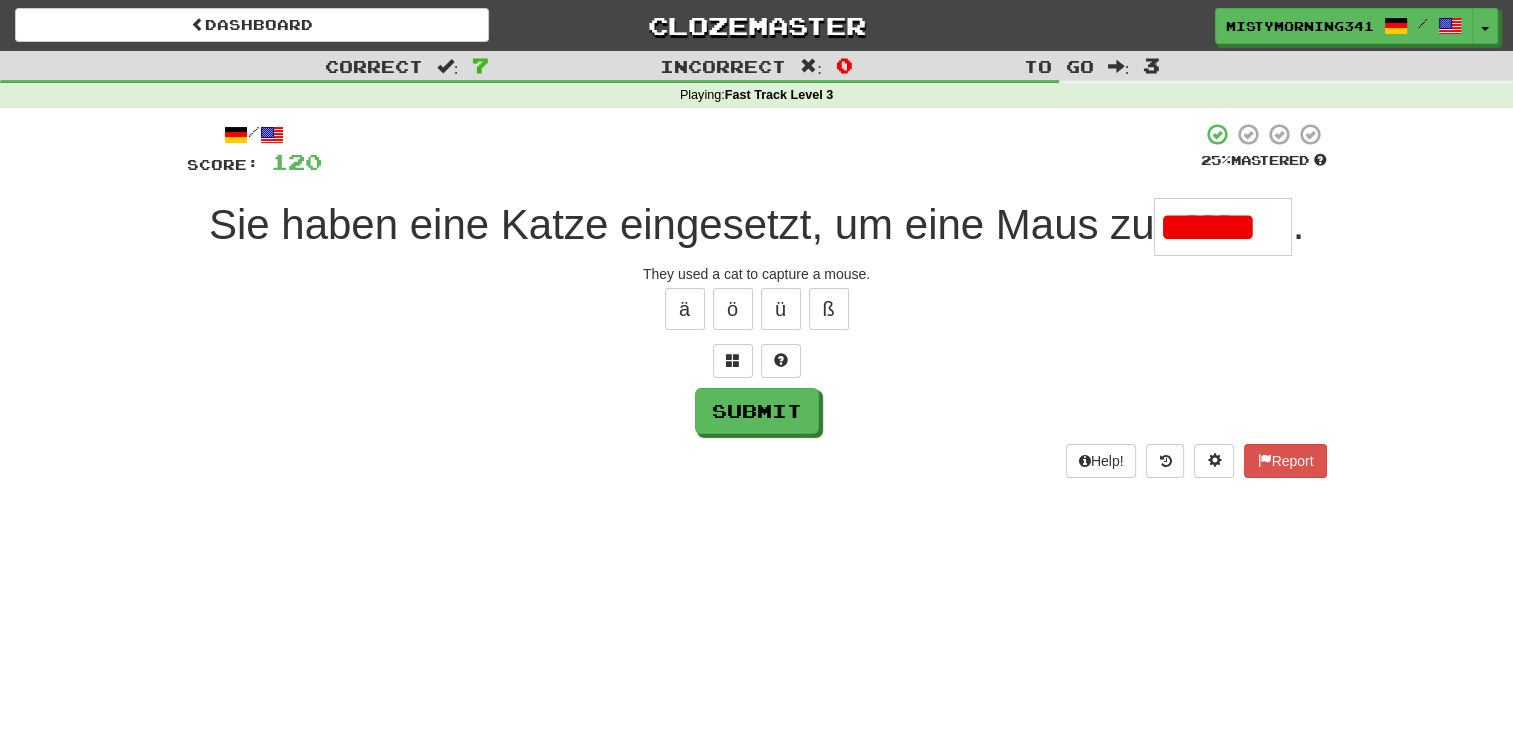 scroll, scrollTop: 0, scrollLeft: 0, axis: both 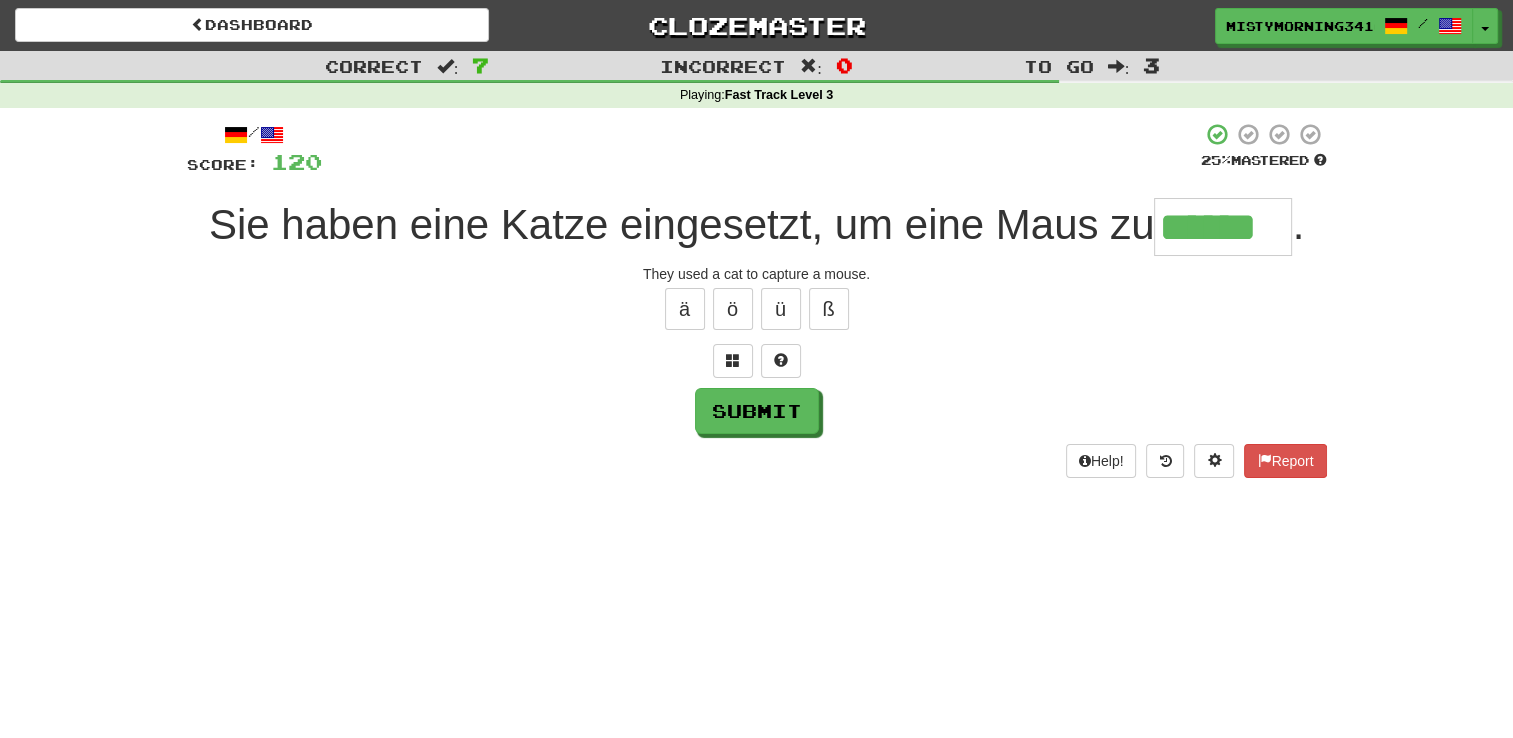 type on "******" 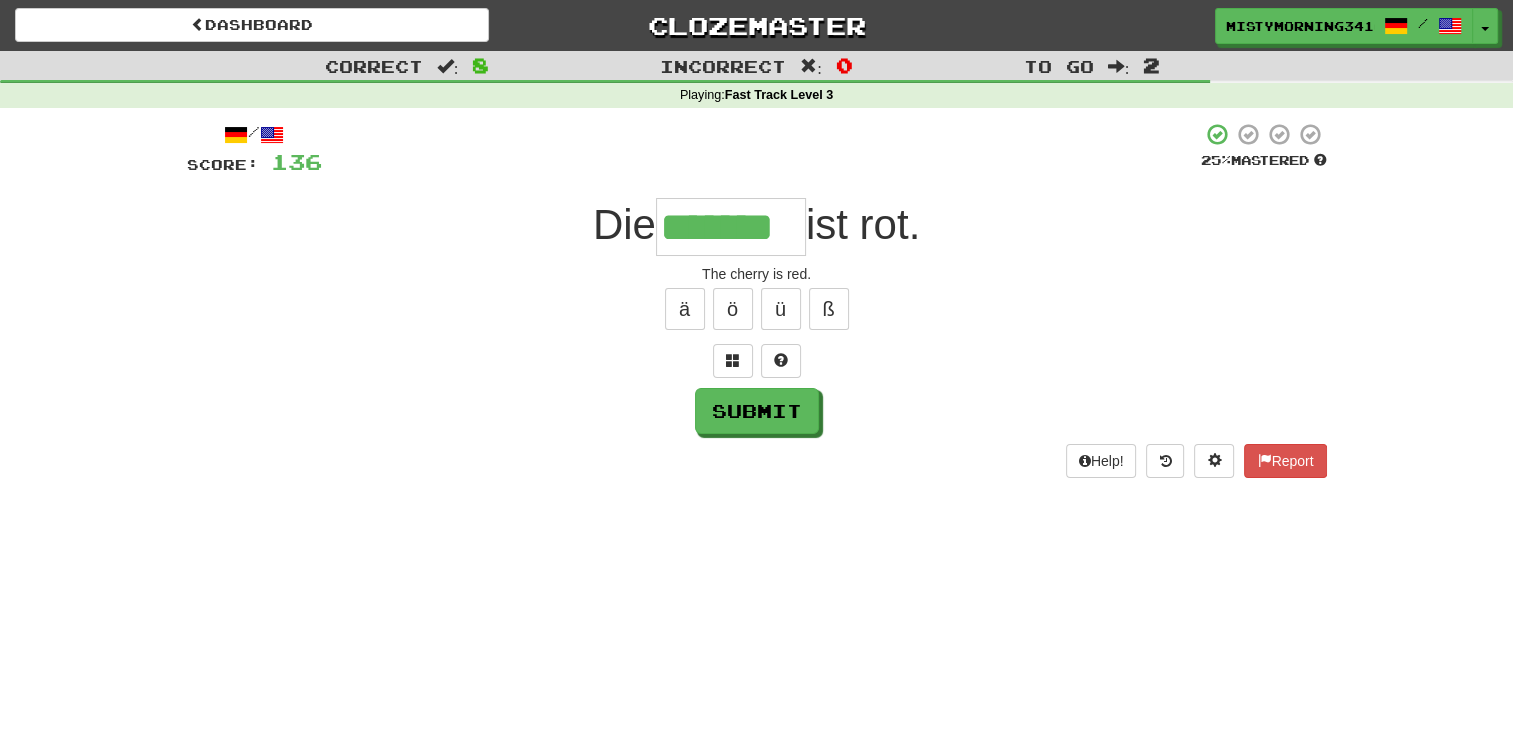 type on "*******" 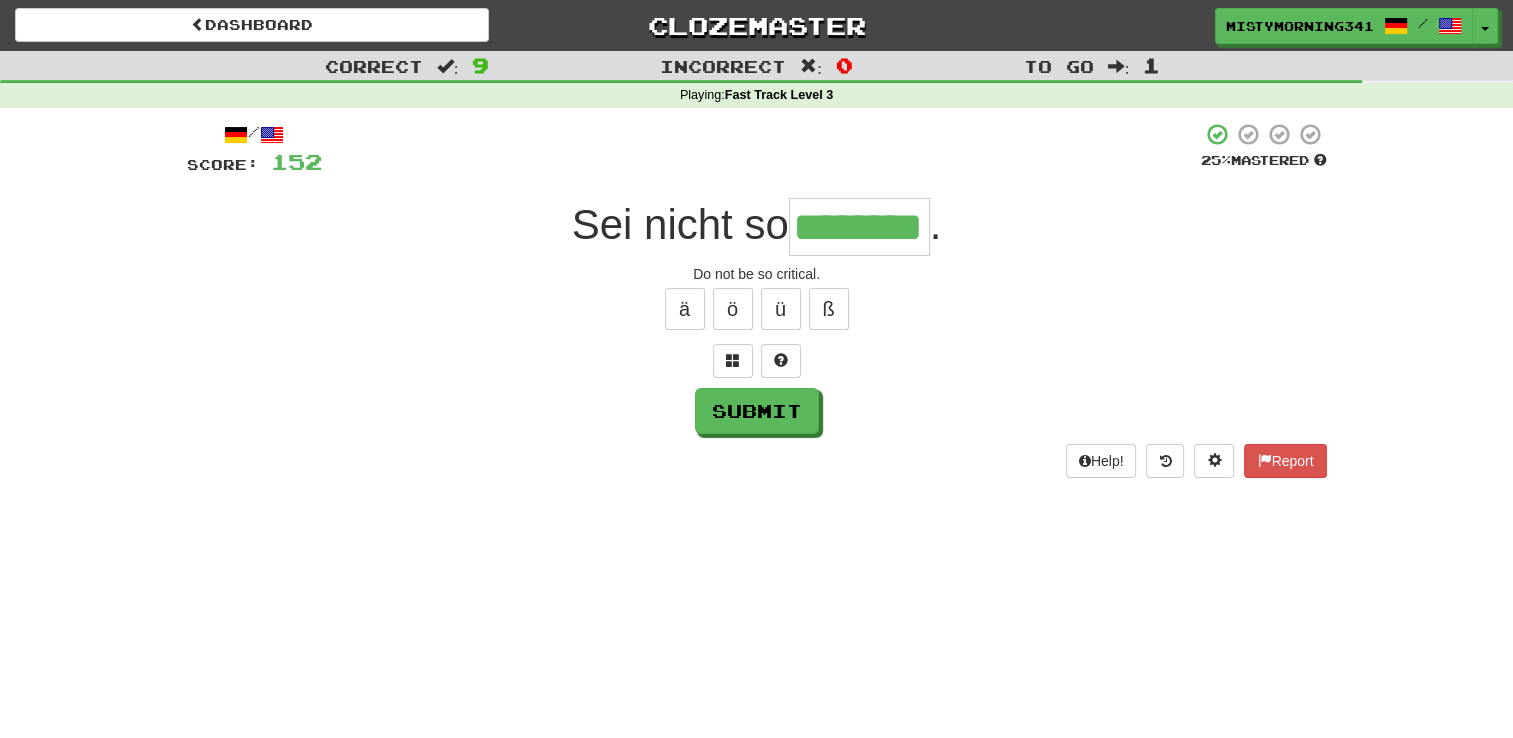 type on "********" 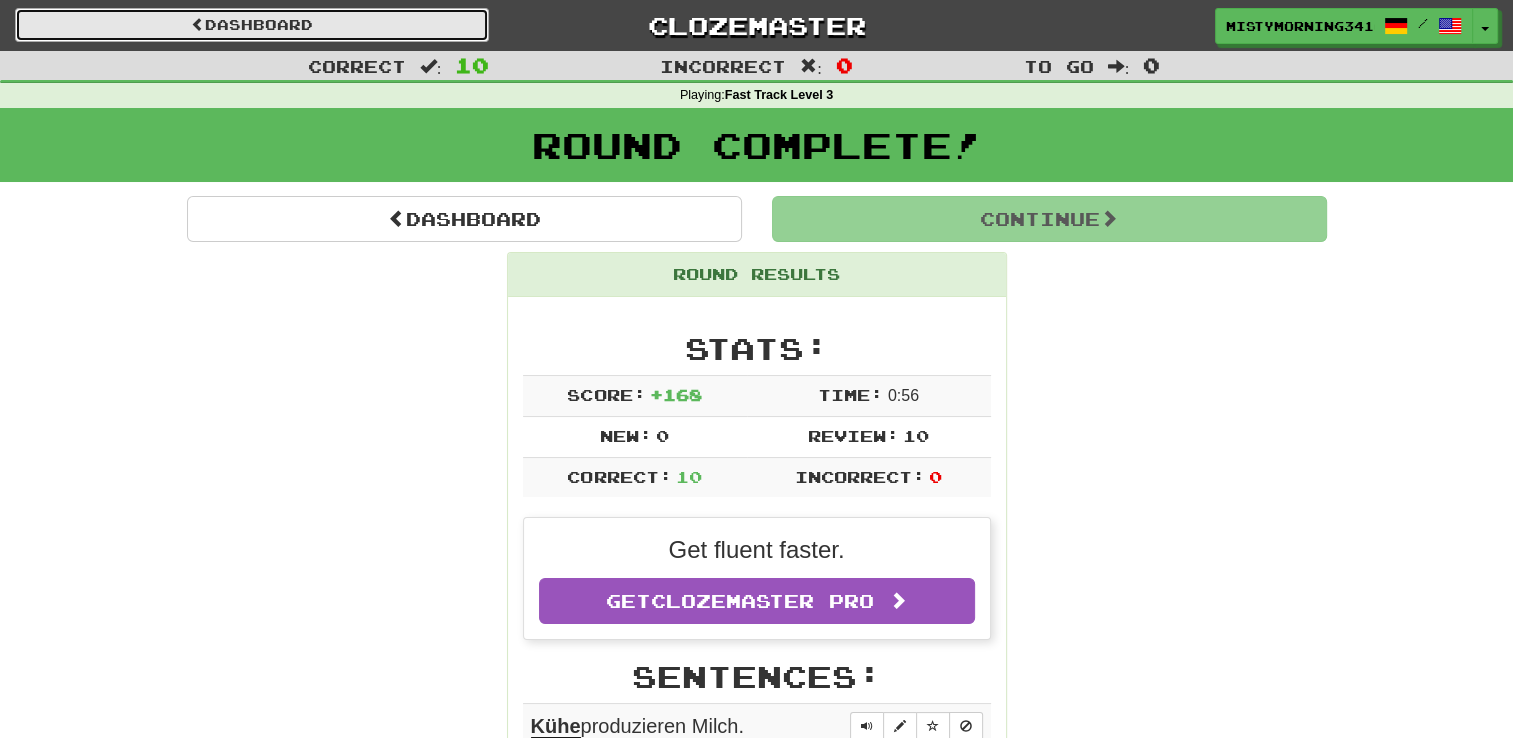 click on "Dashboard" at bounding box center [252, 25] 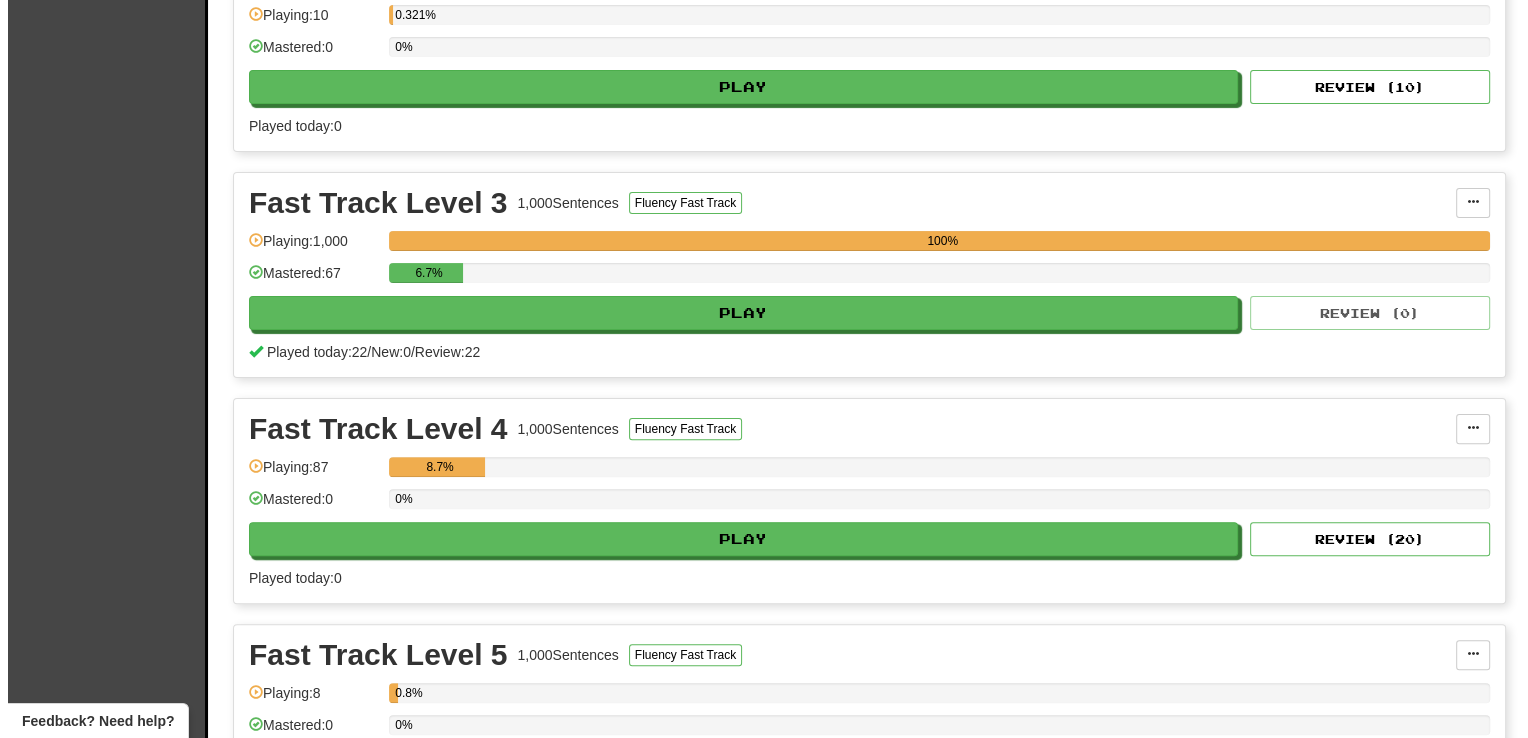 scroll, scrollTop: 514, scrollLeft: 0, axis: vertical 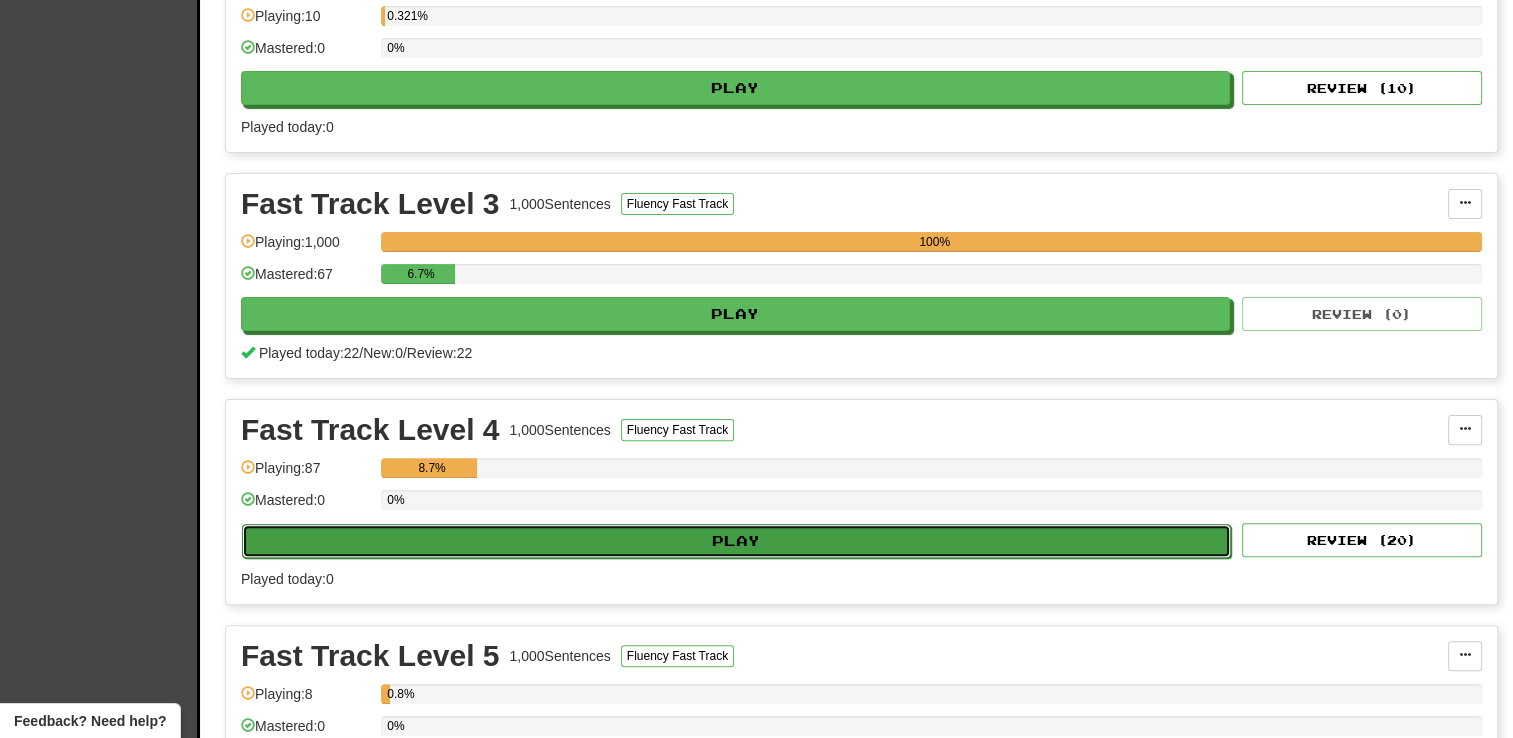 click on "Play" at bounding box center [736, 541] 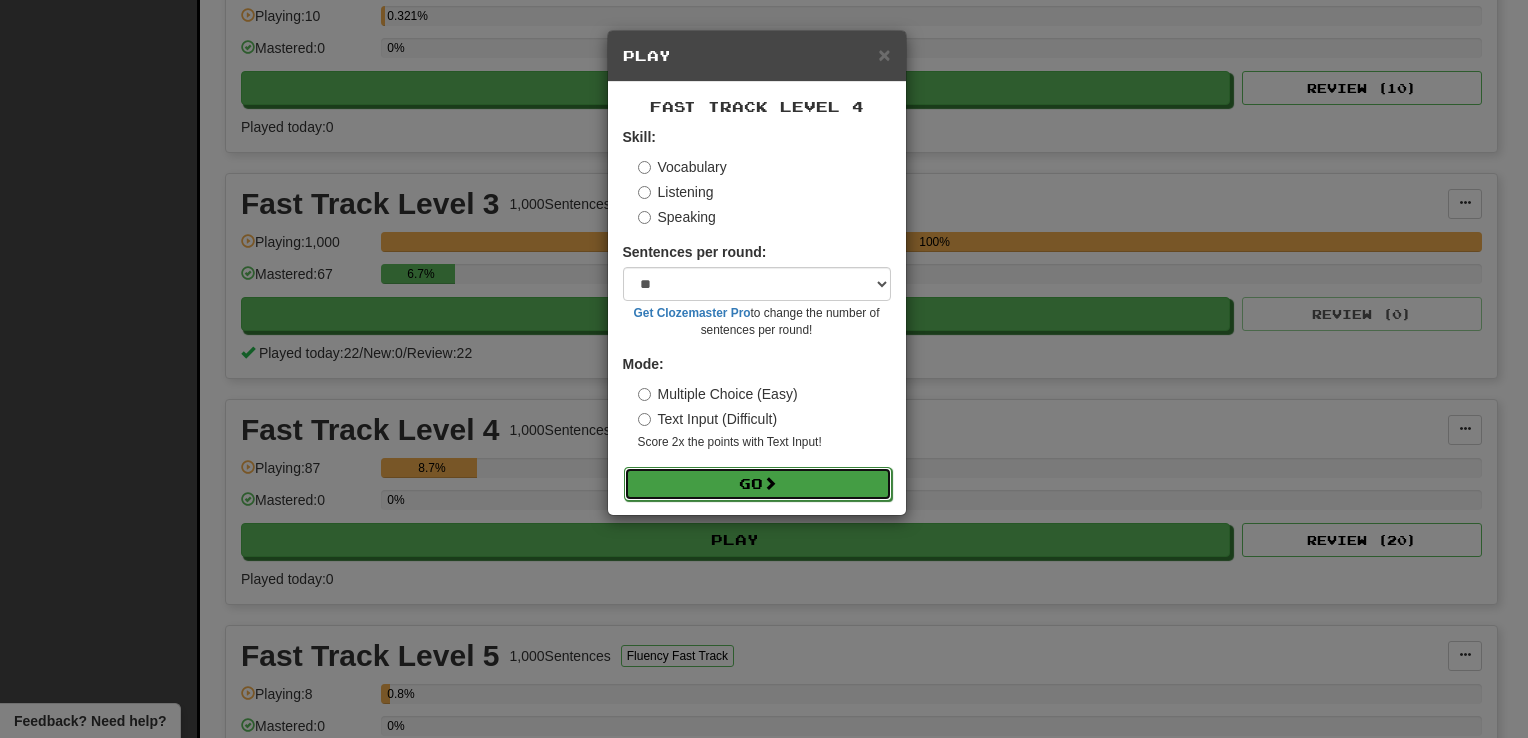 click on "Go" at bounding box center [758, 484] 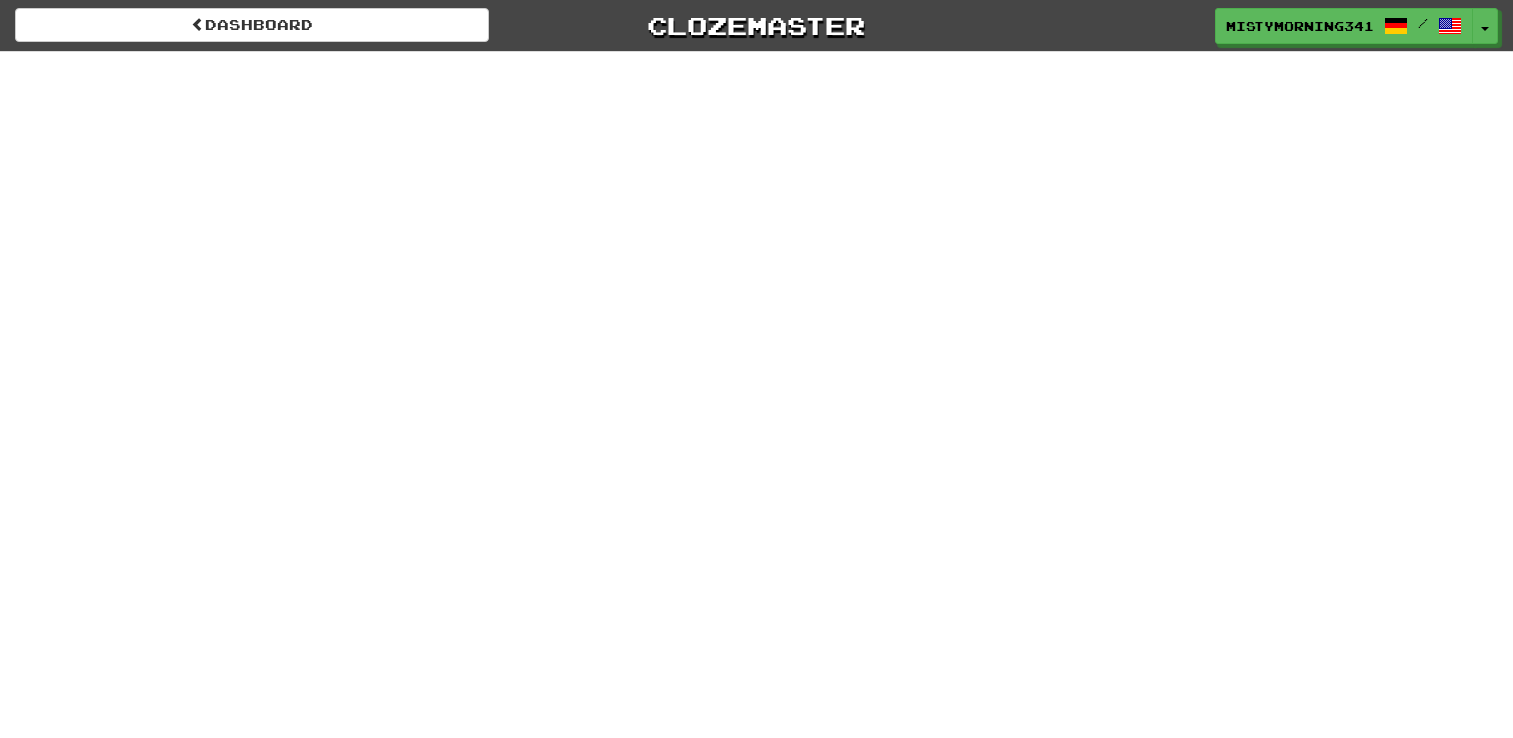 scroll, scrollTop: 0, scrollLeft: 0, axis: both 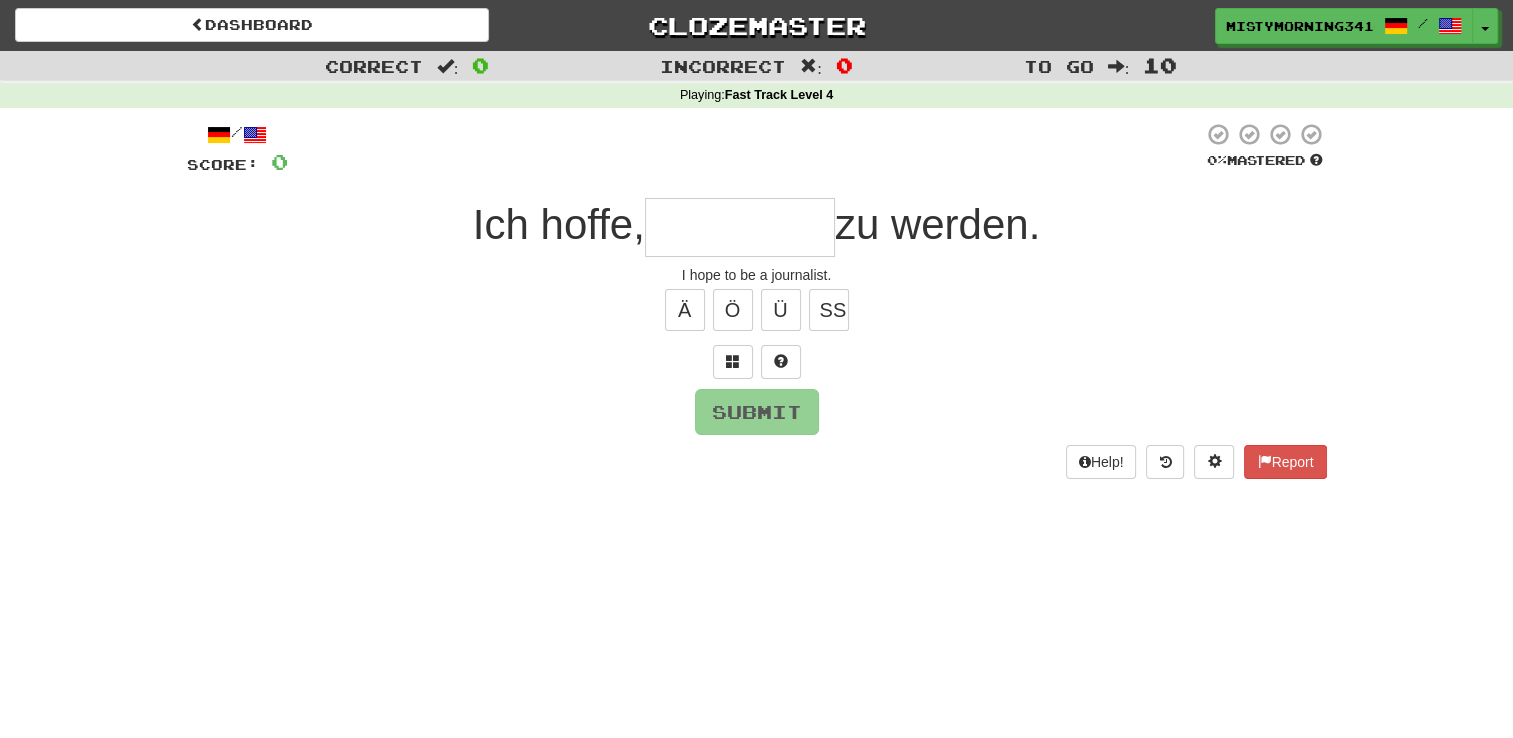 type on "*" 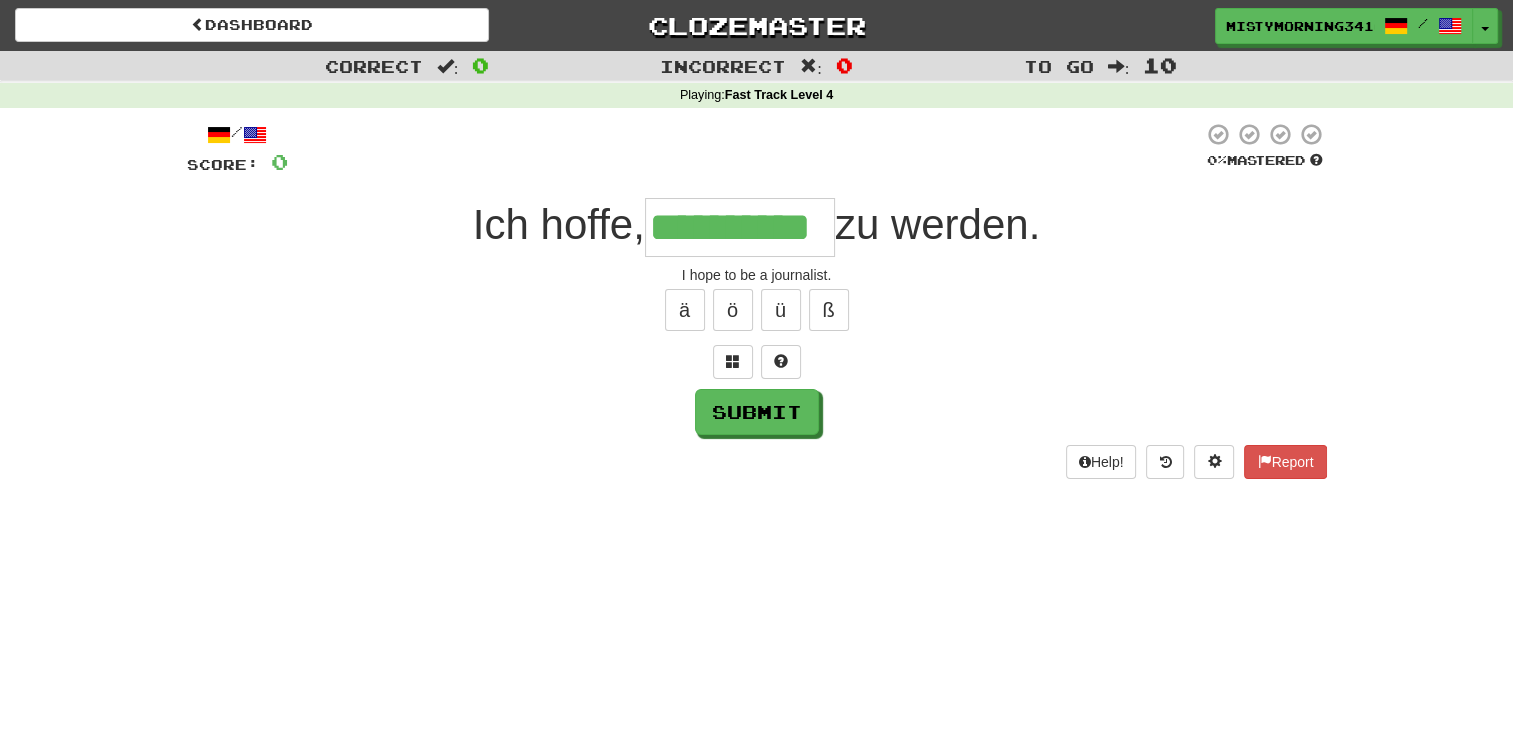type on "**********" 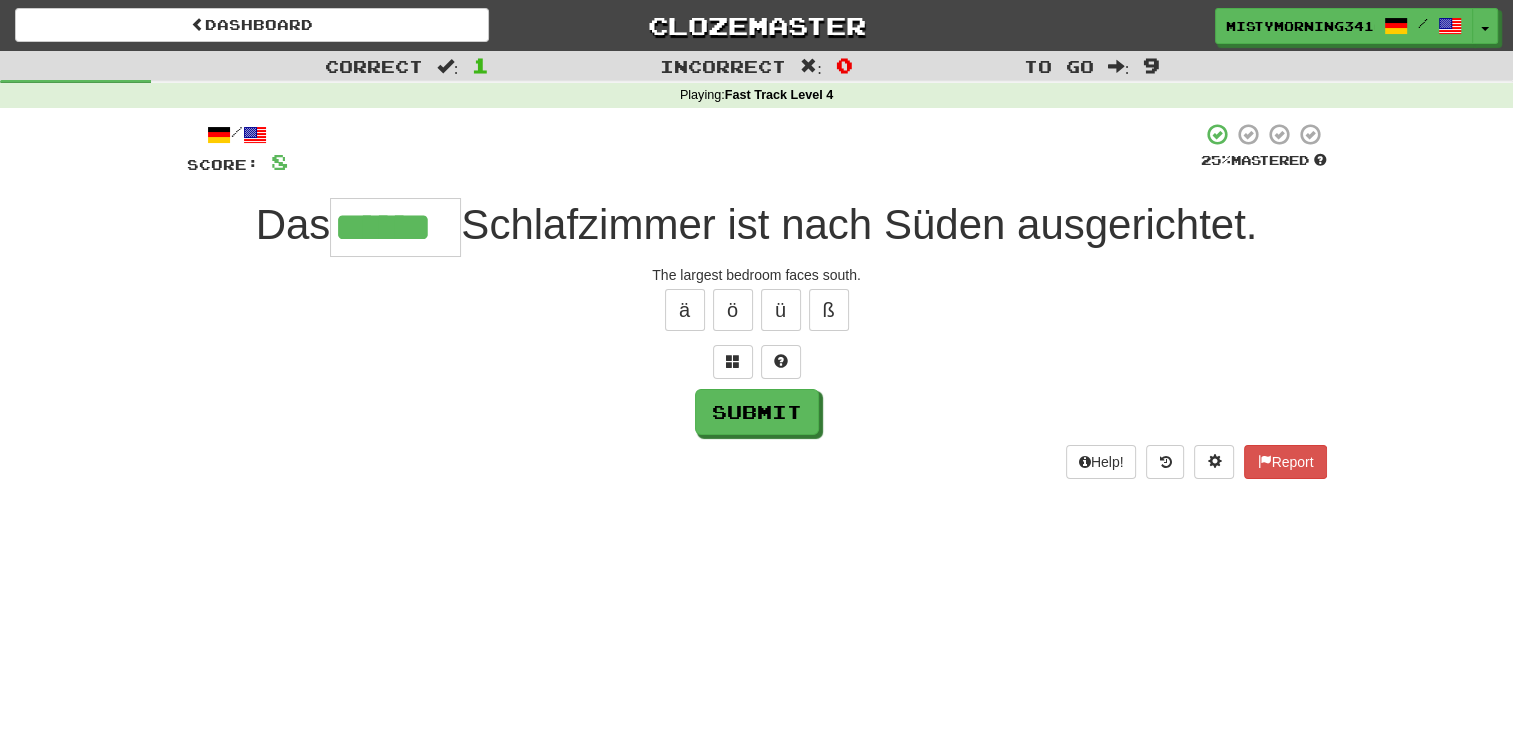 type on "******" 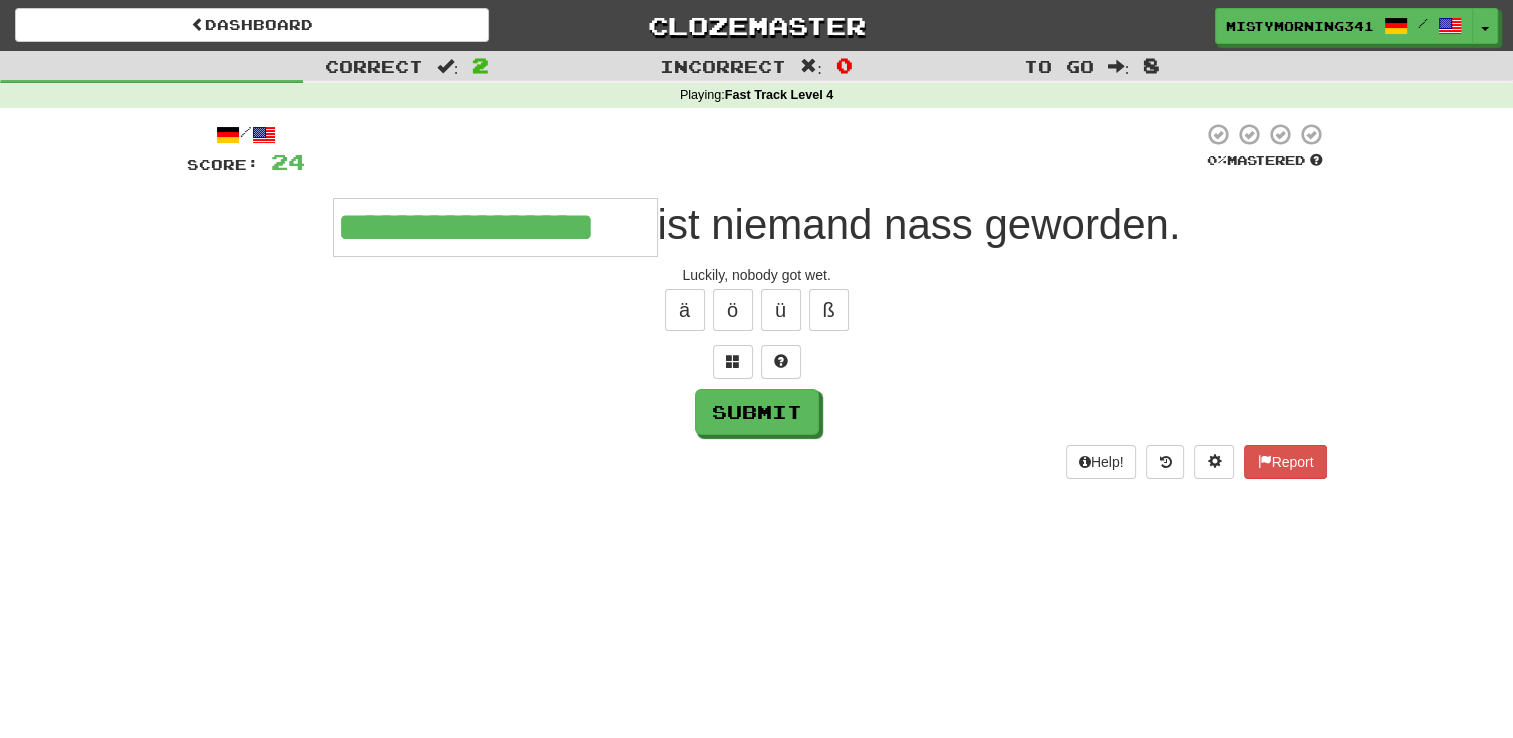 type on "**********" 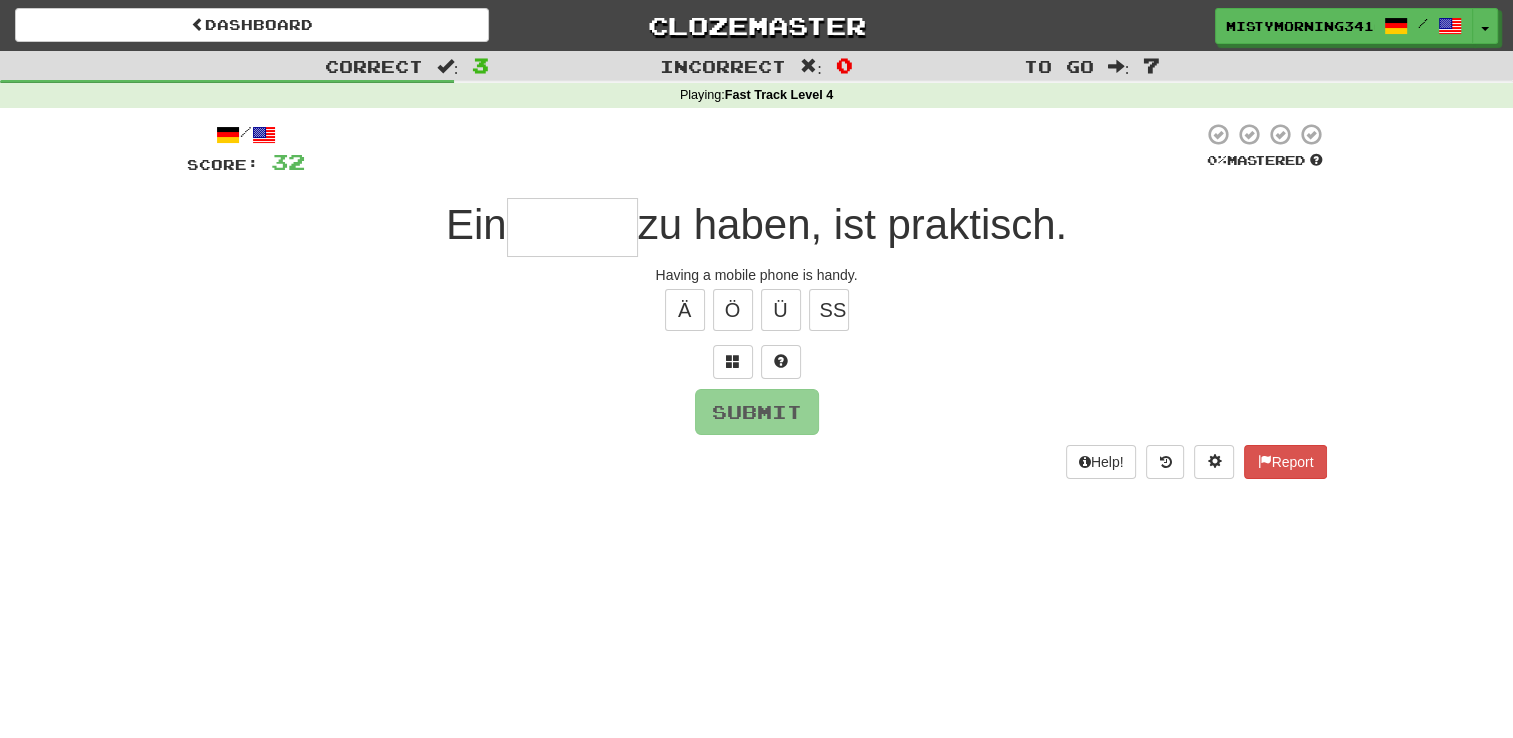 type on "*" 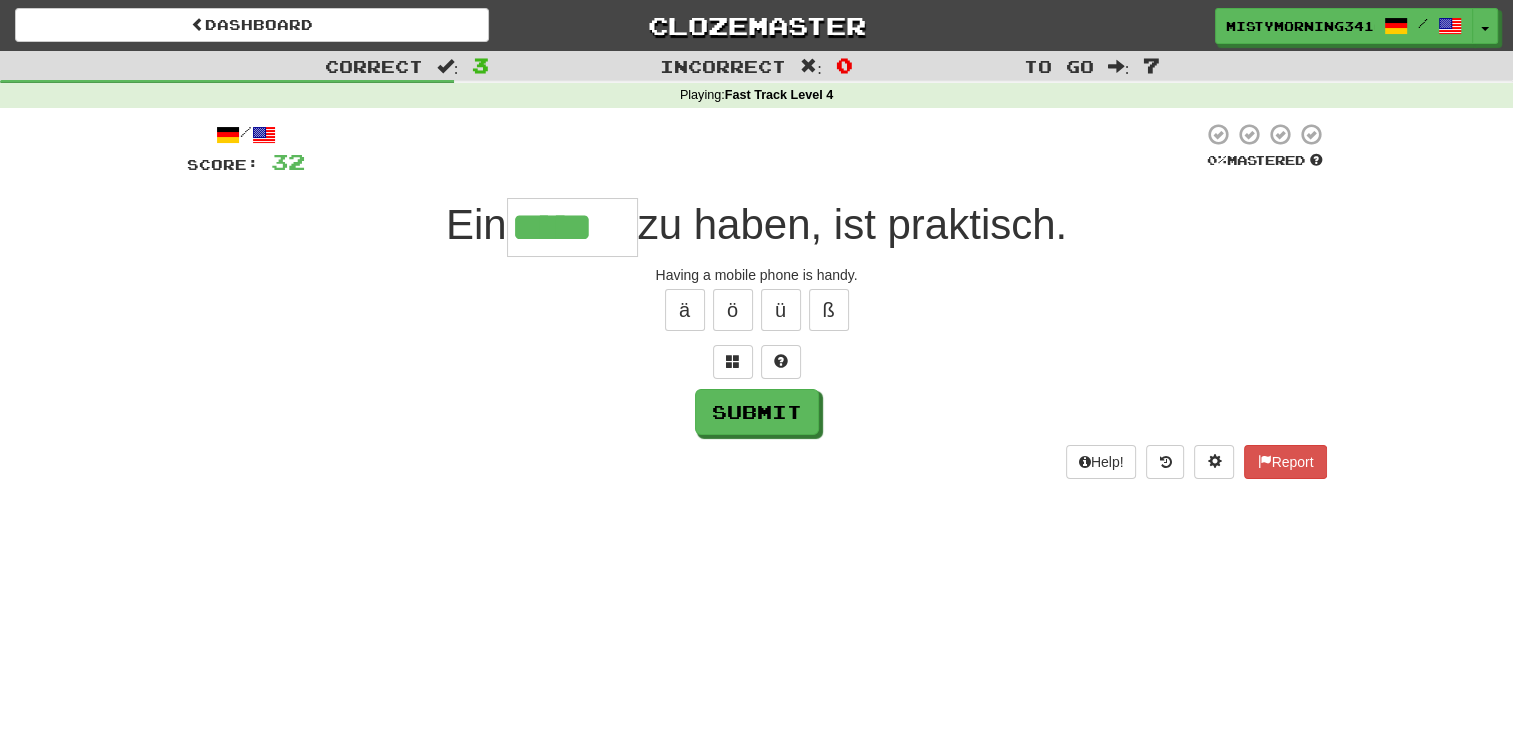 type on "*****" 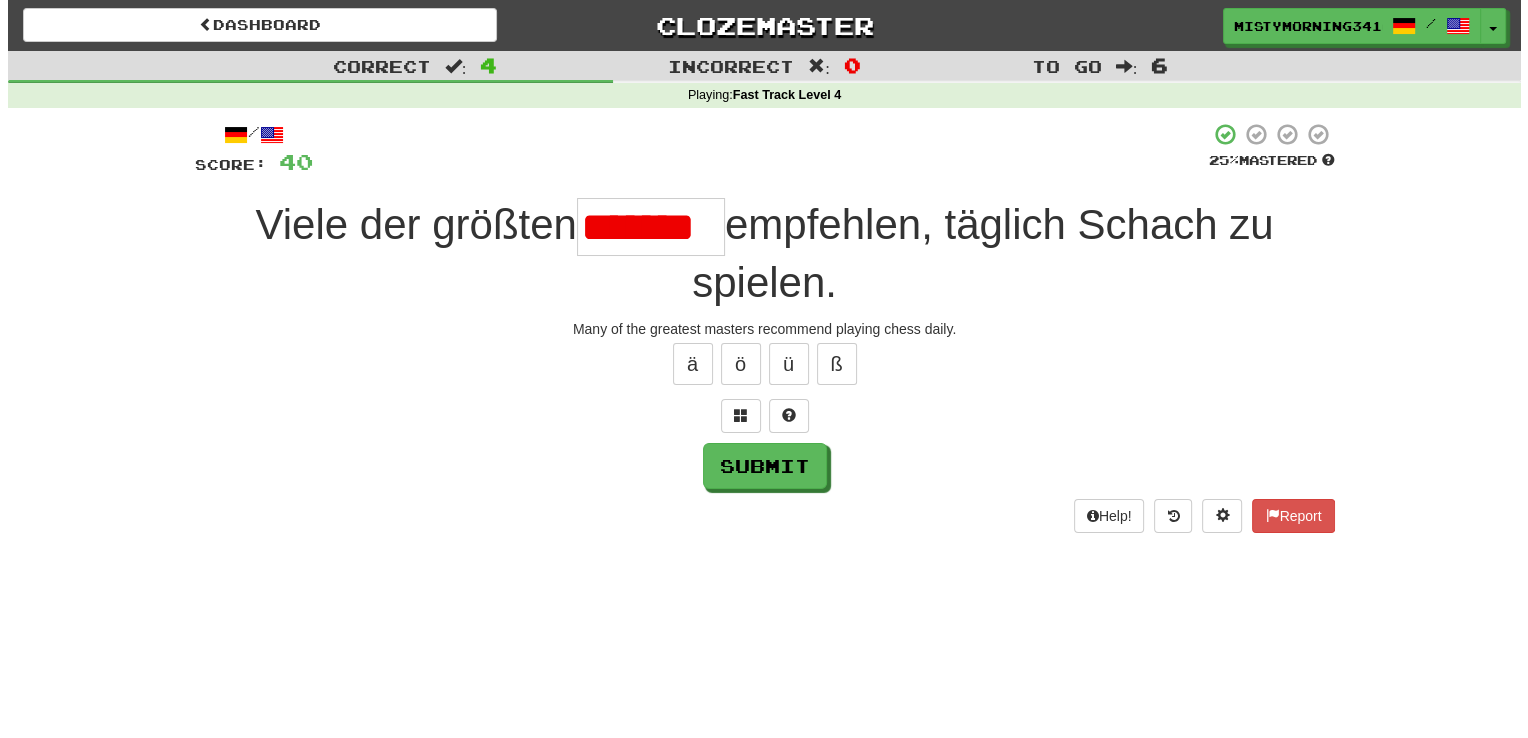 scroll, scrollTop: 0, scrollLeft: 0, axis: both 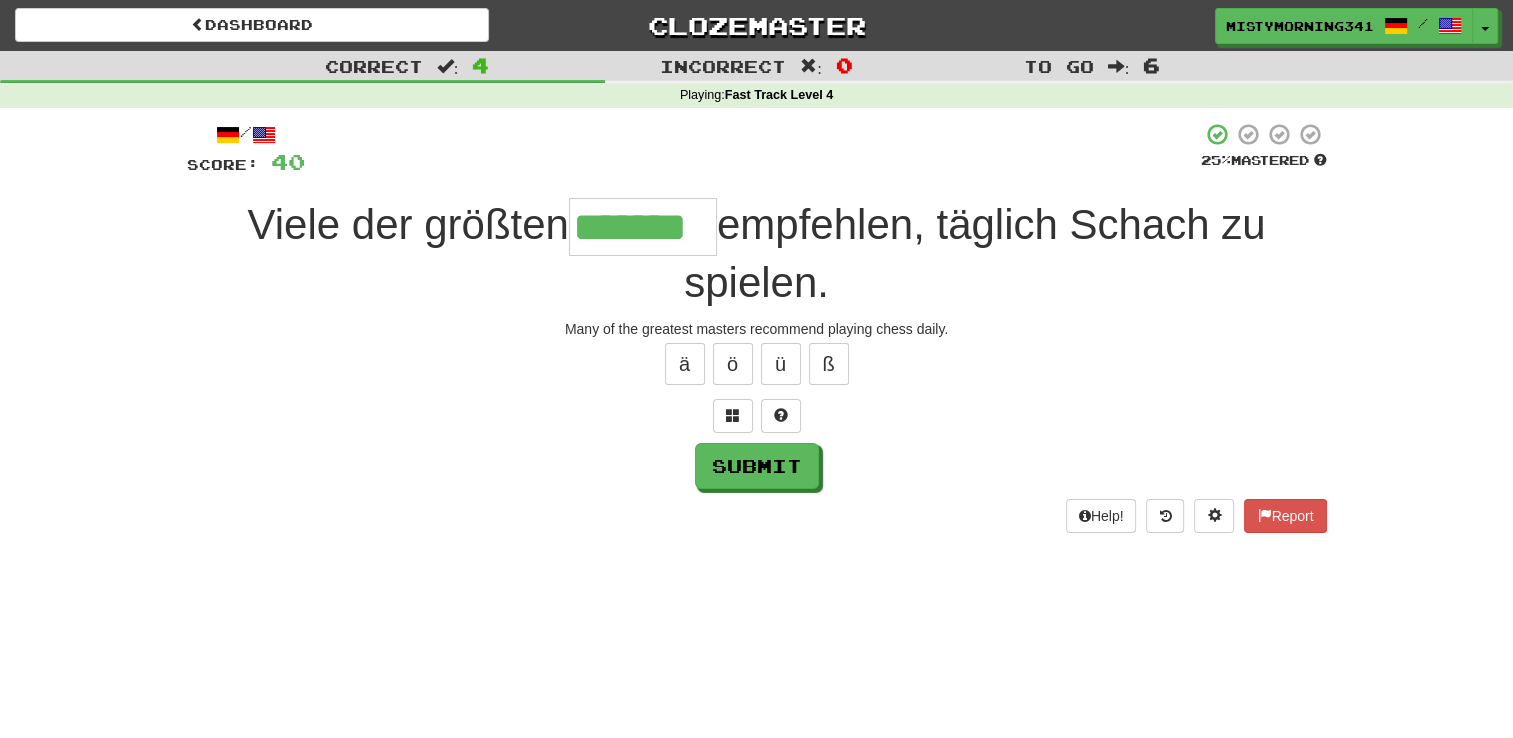 type on "*******" 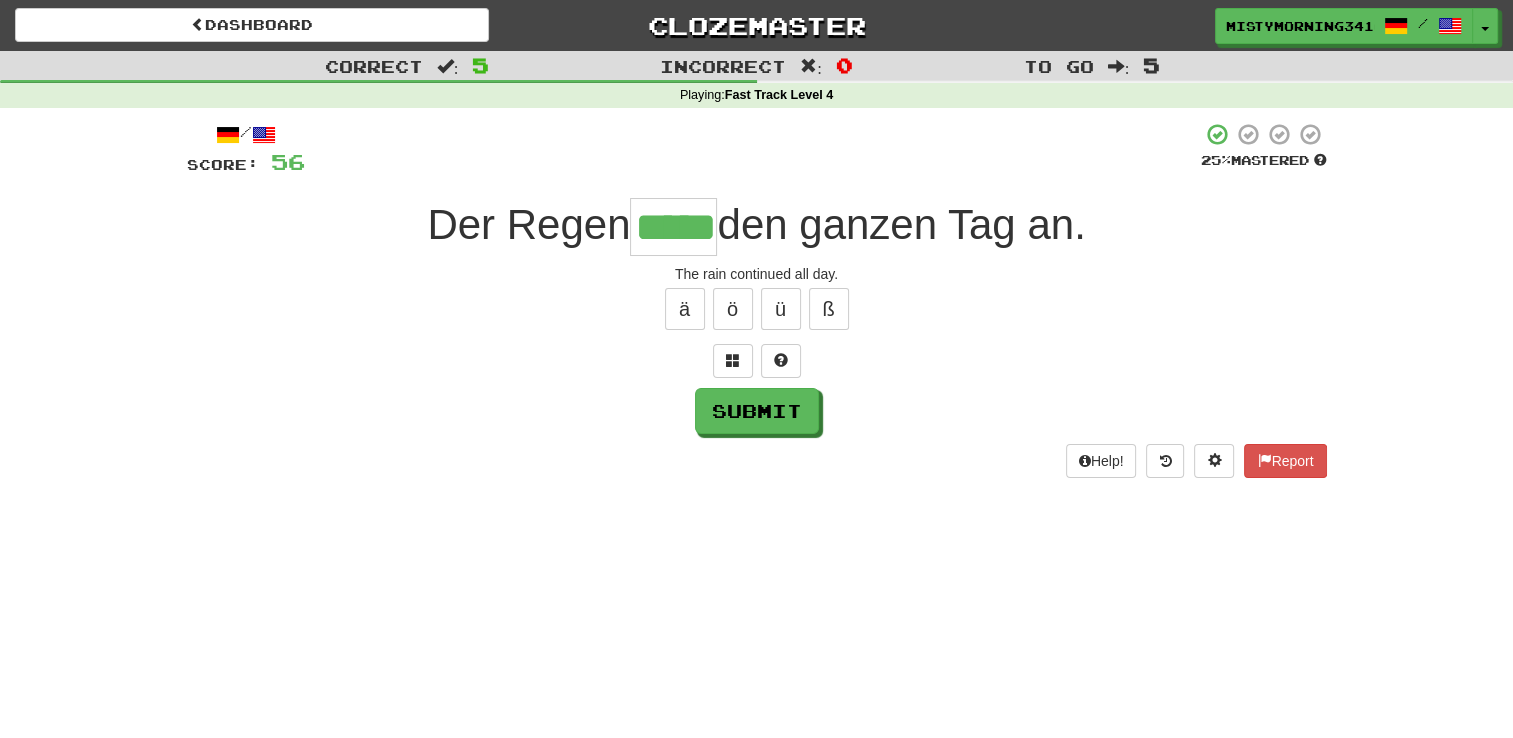 type on "*****" 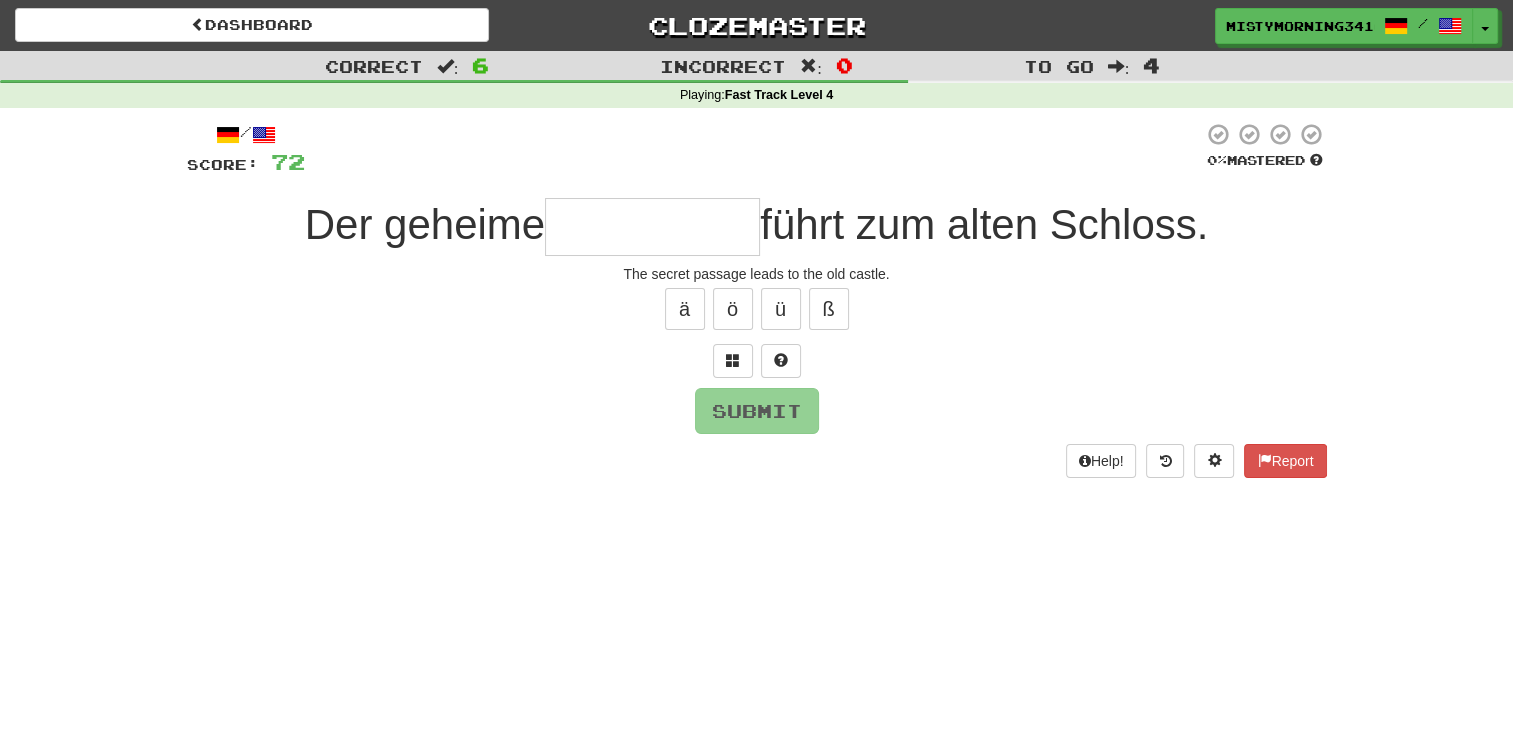 type on "*" 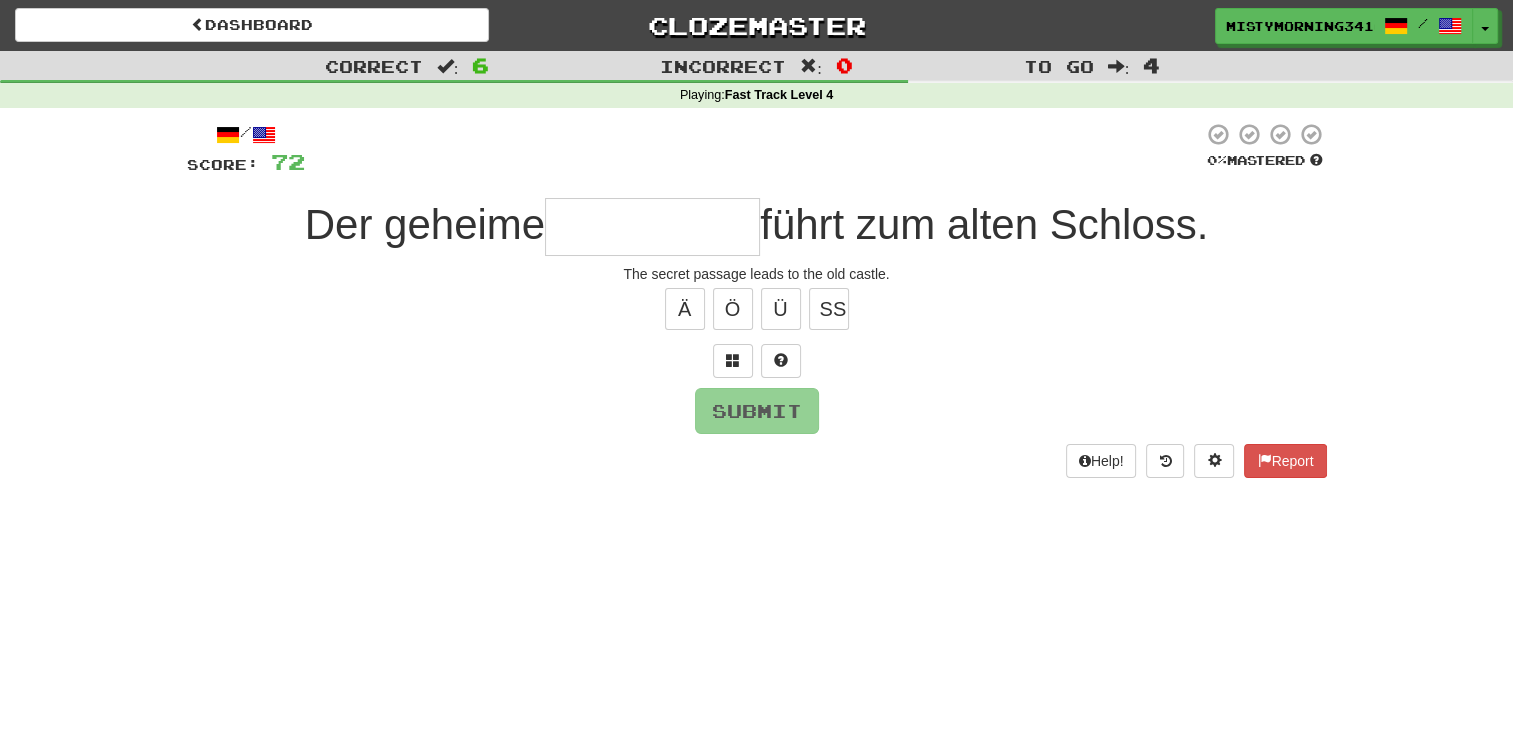 type on "*" 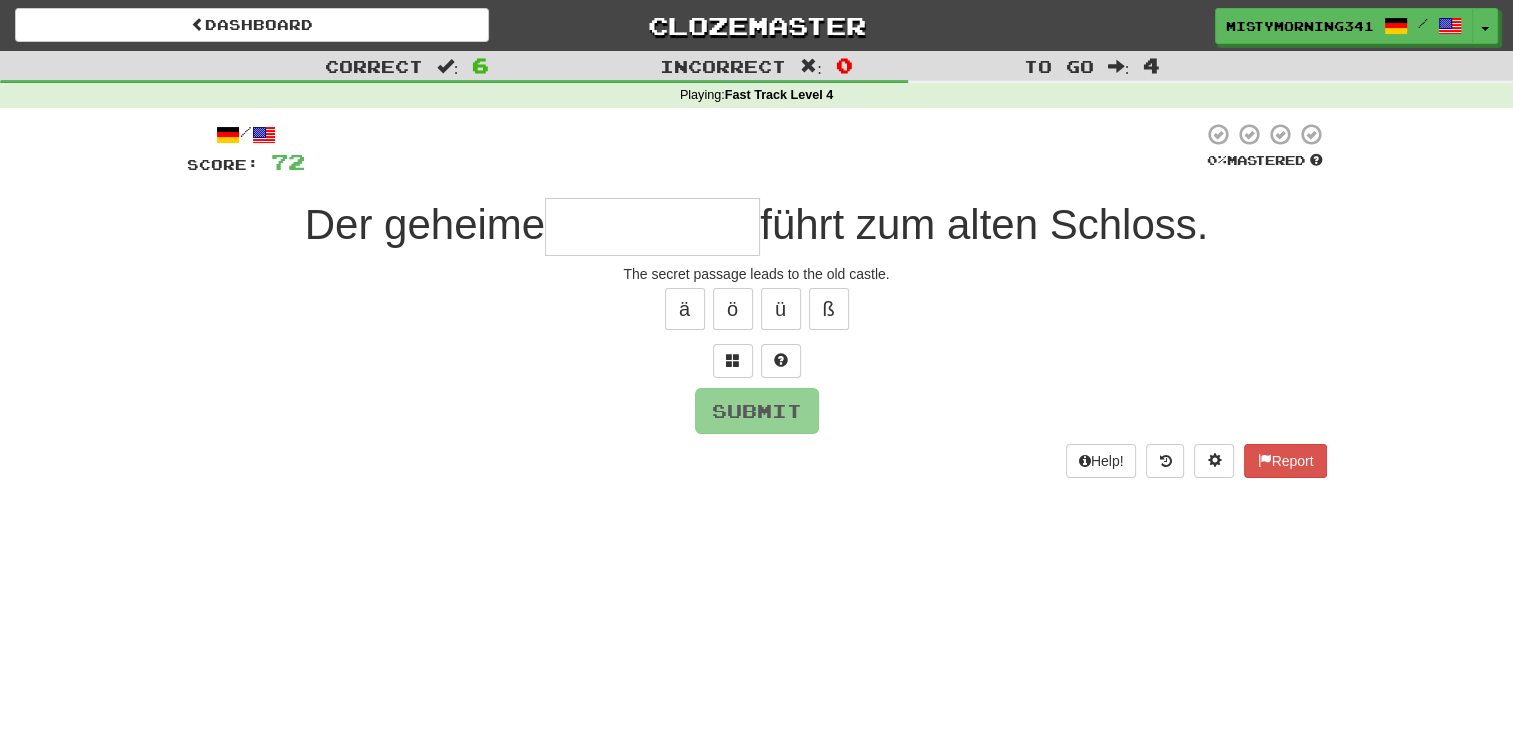 type on "*" 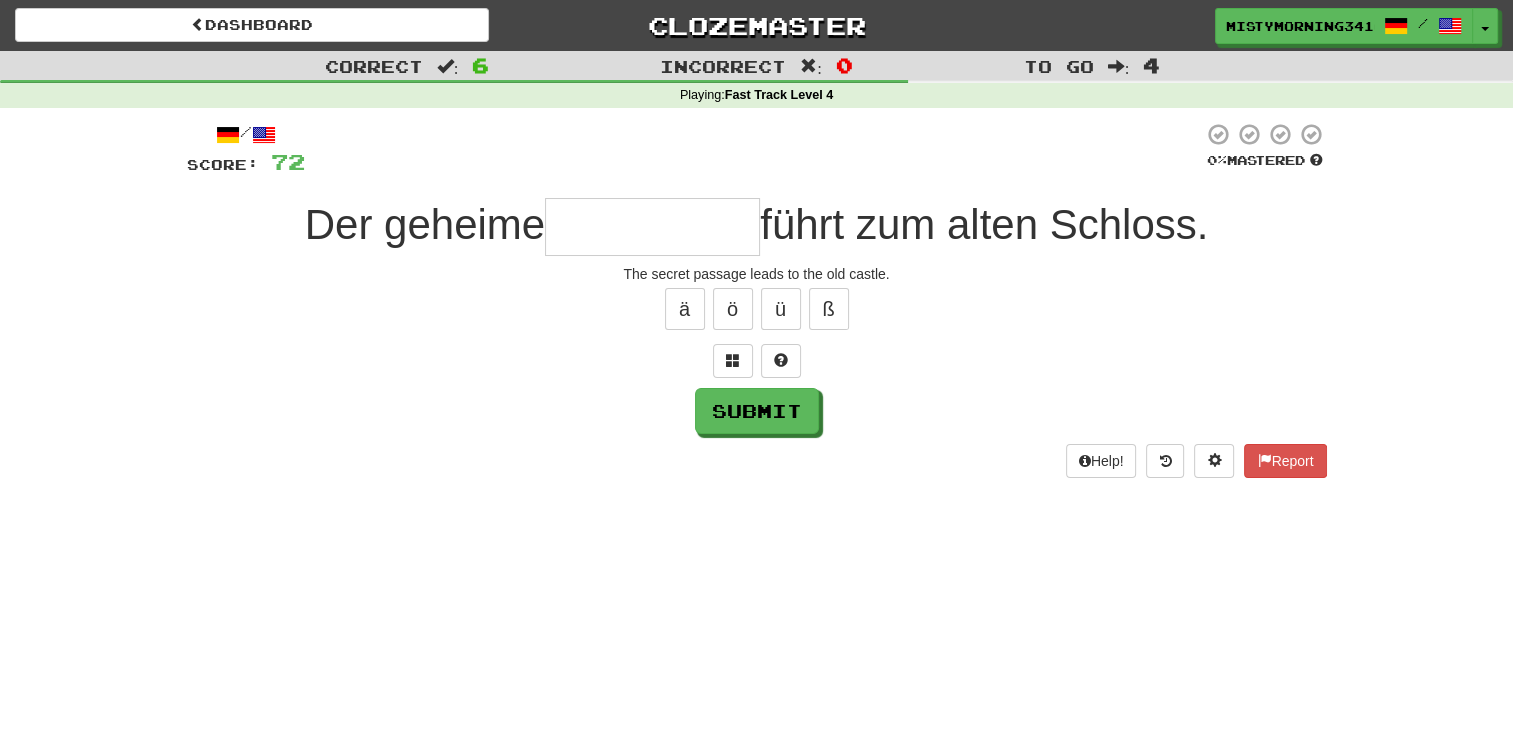 type on "*" 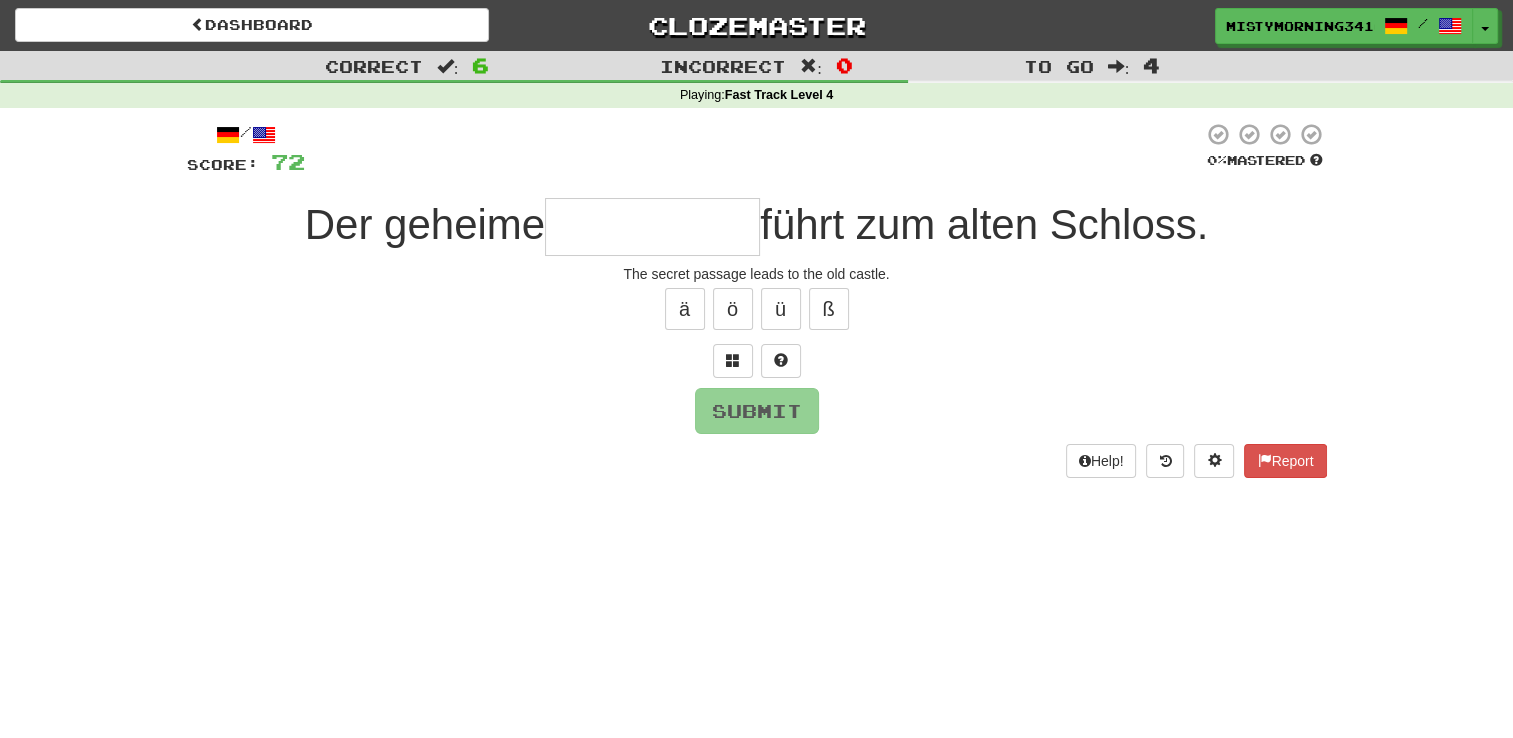 type on "*" 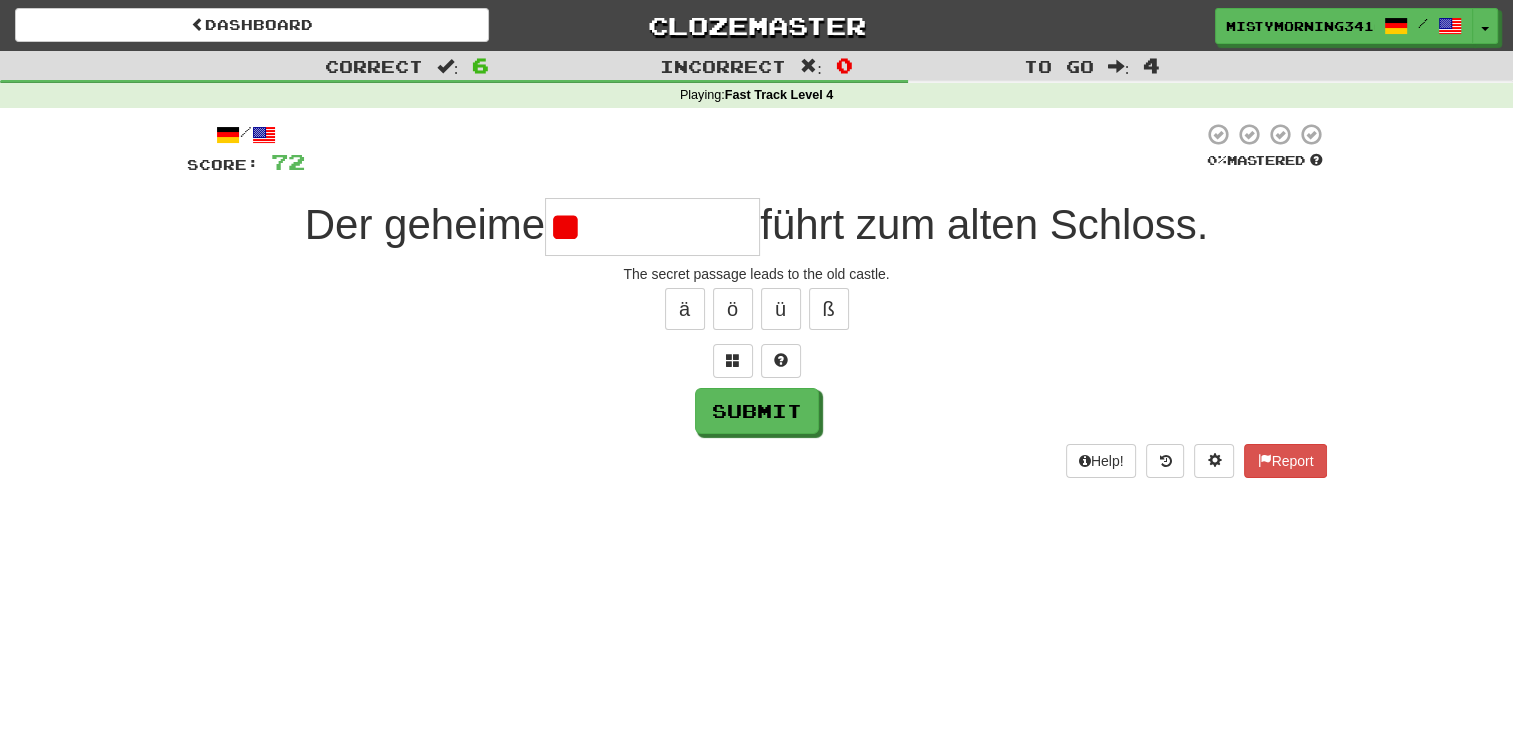 type on "*" 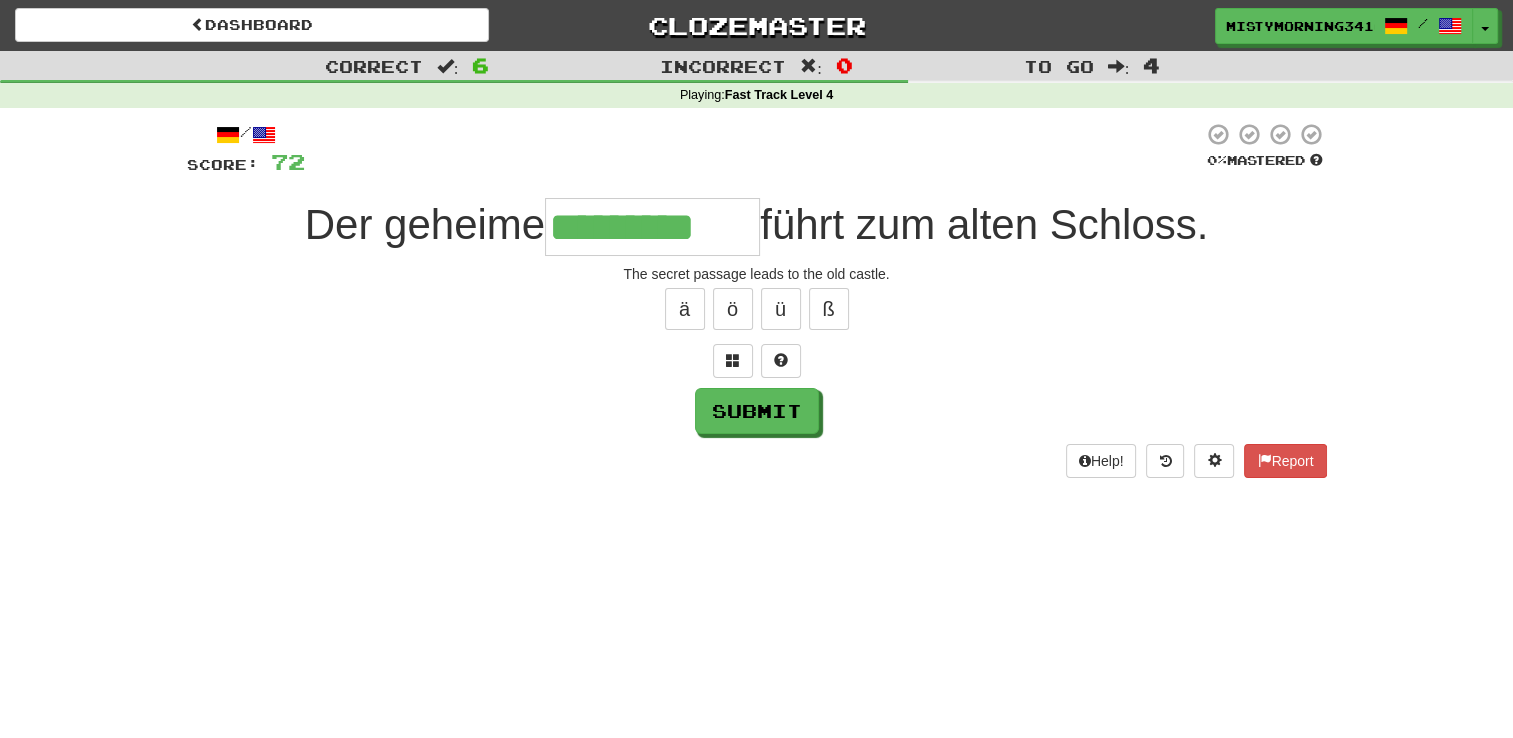 type on "*********" 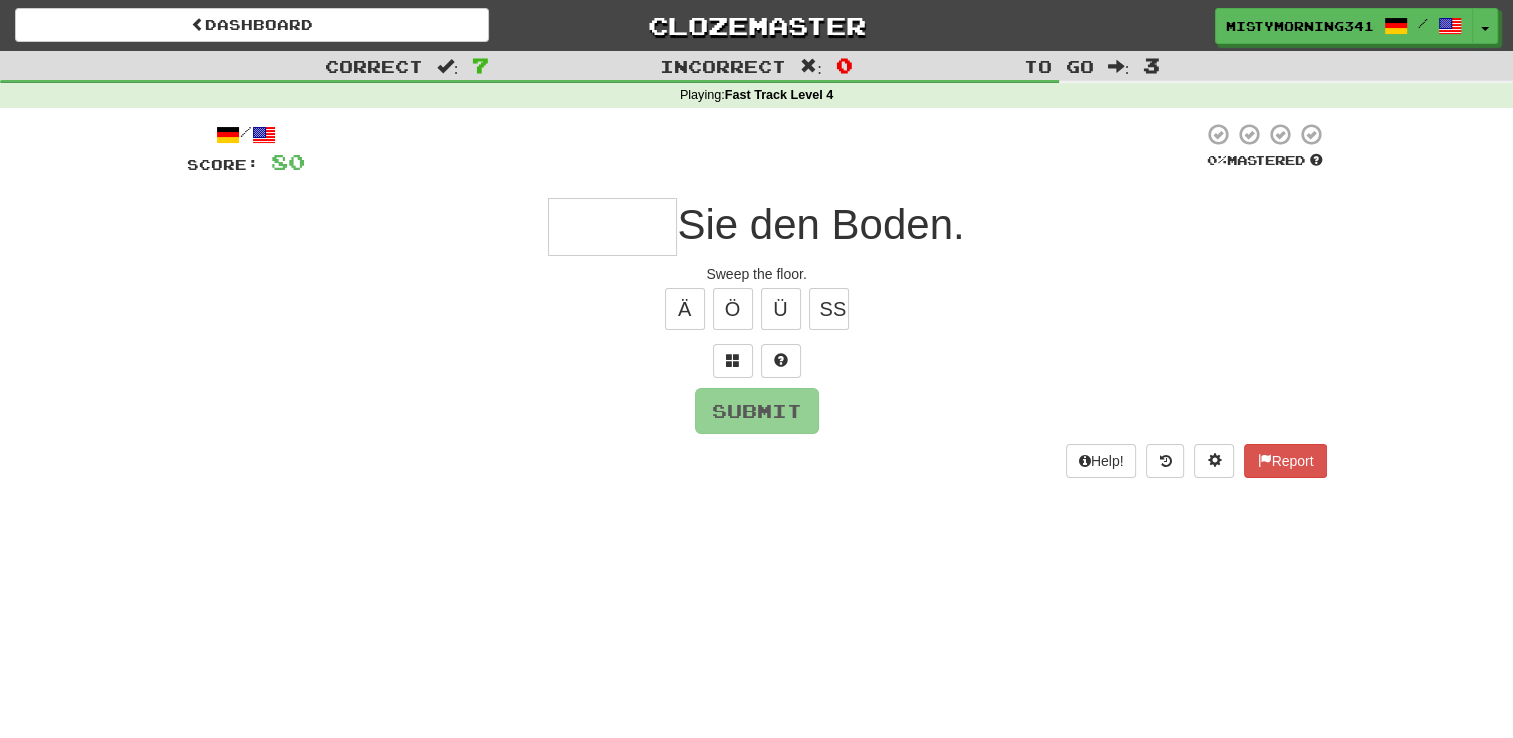 type on "*" 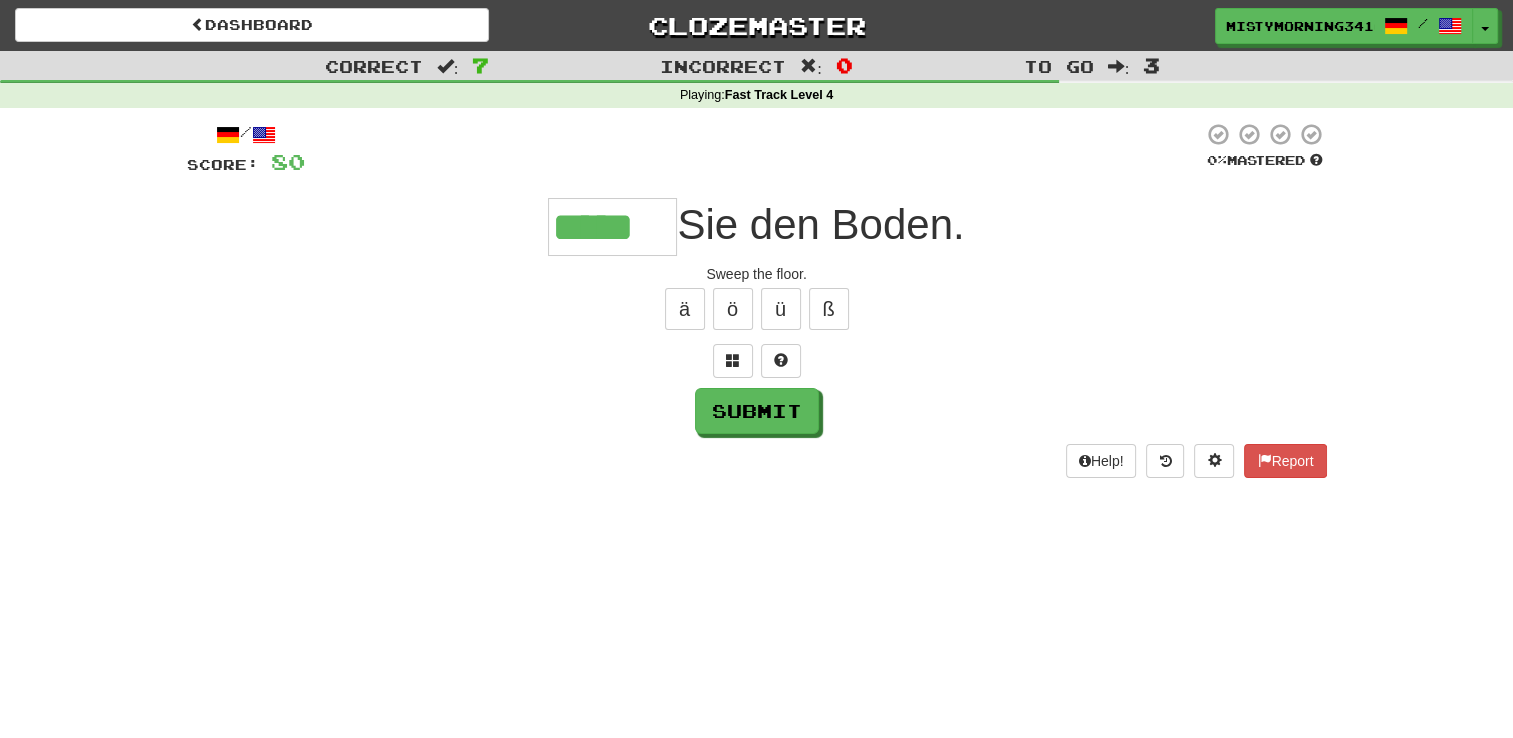 type on "*****" 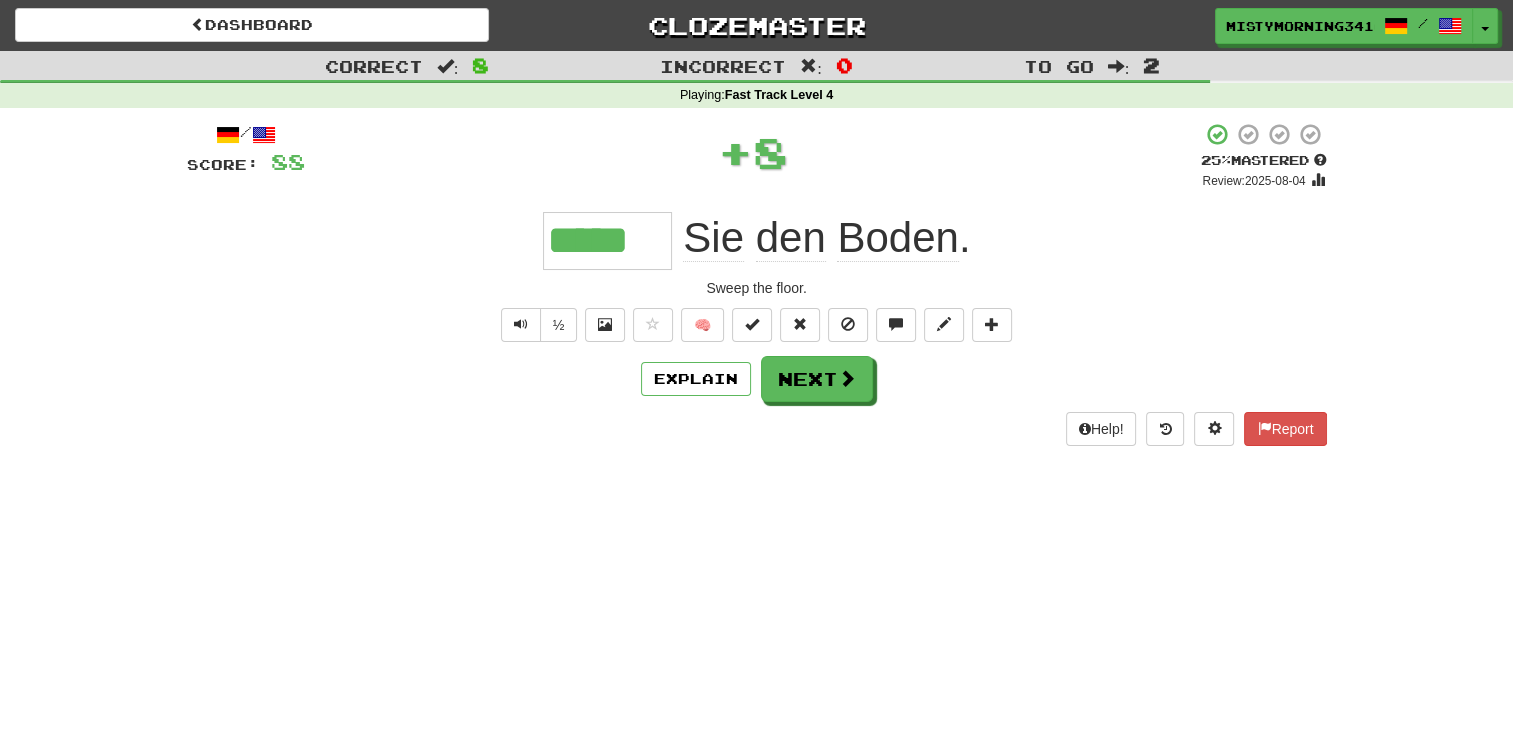 type 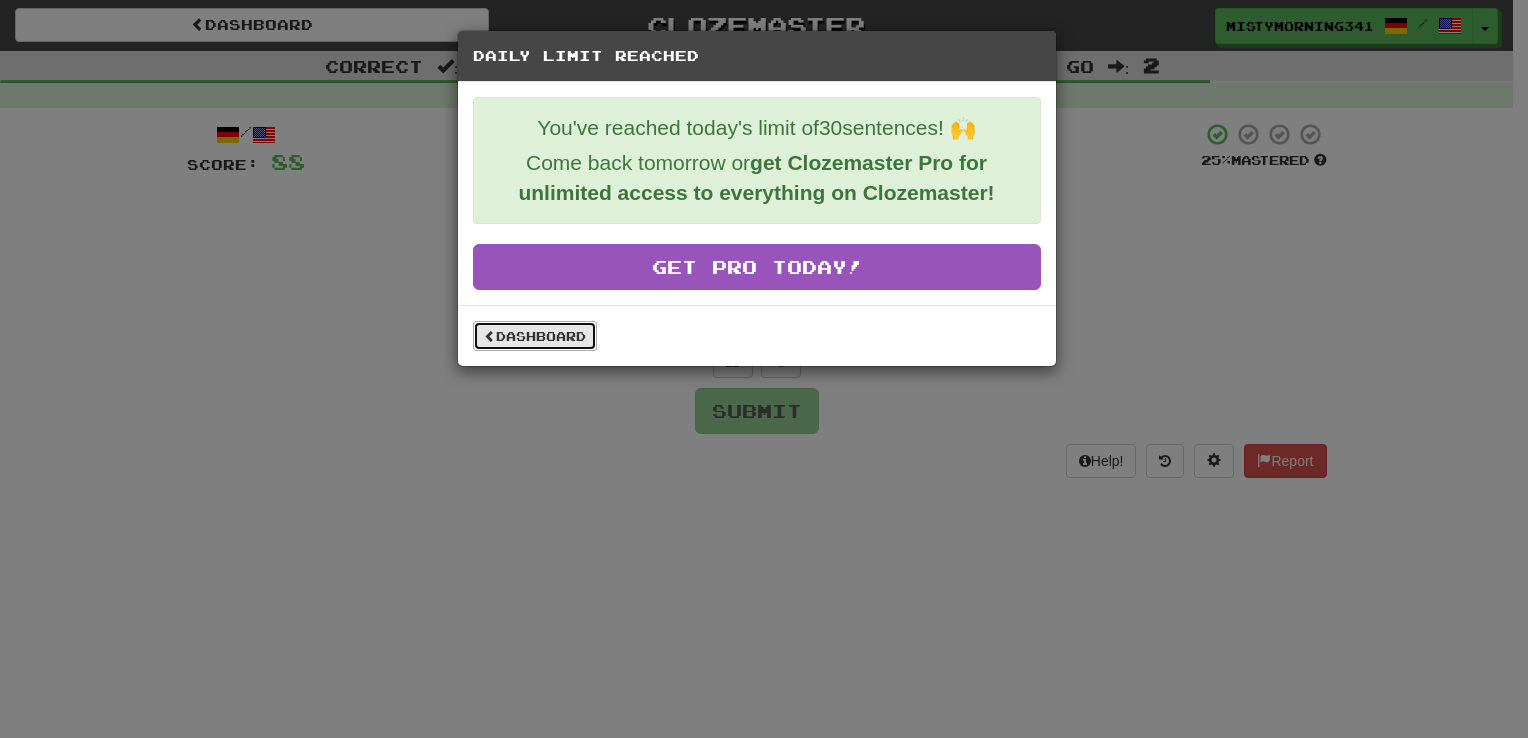 click on "Dashboard" at bounding box center (535, 336) 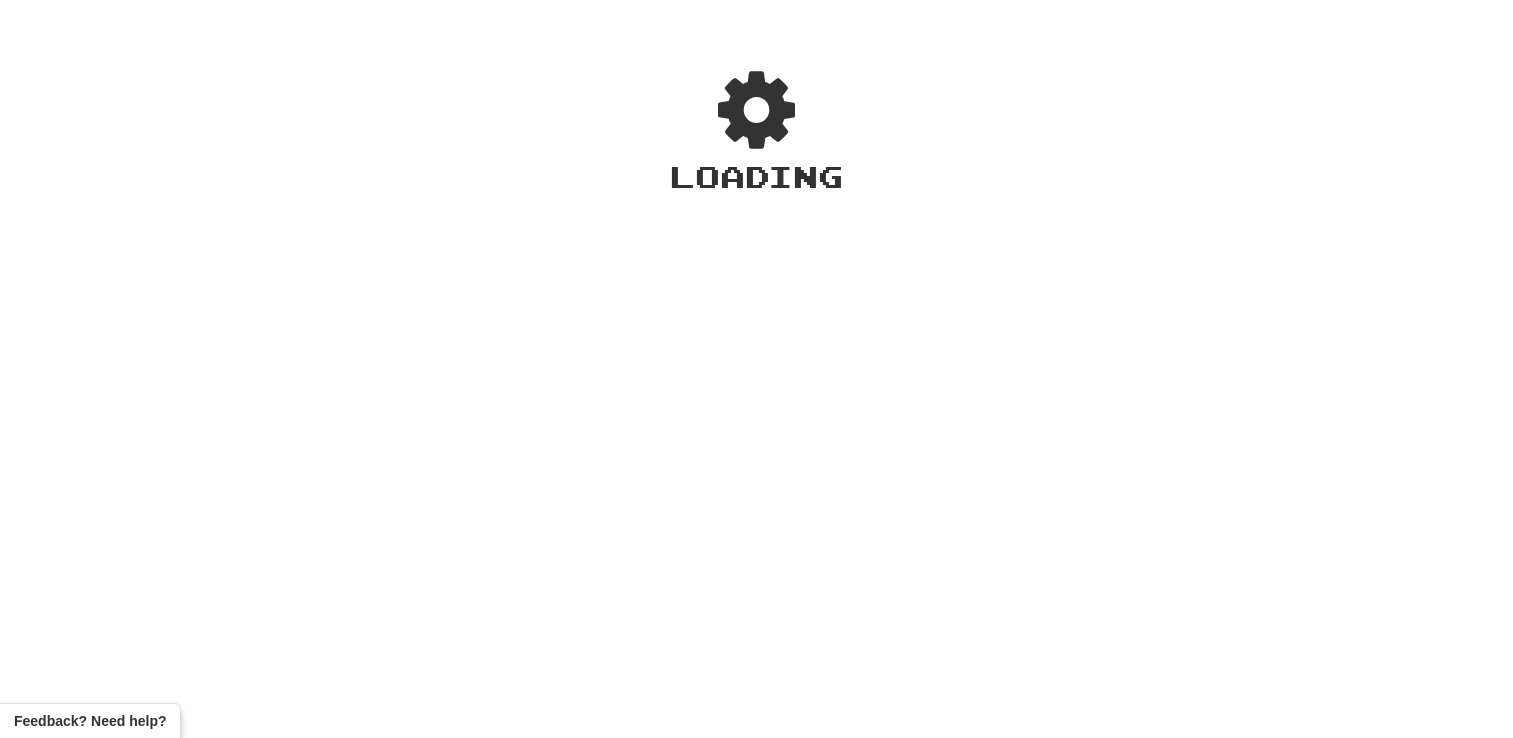 scroll, scrollTop: 0, scrollLeft: 0, axis: both 